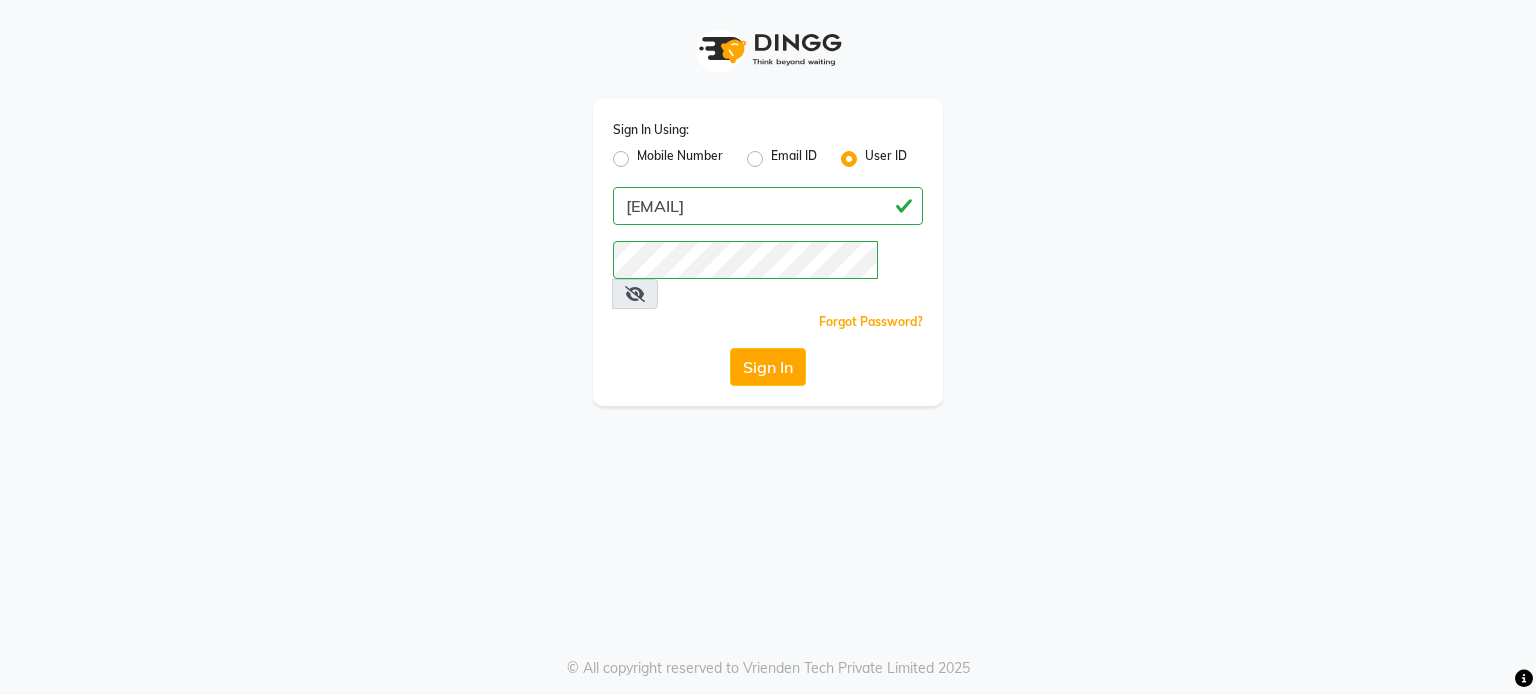 scroll, scrollTop: 0, scrollLeft: 0, axis: both 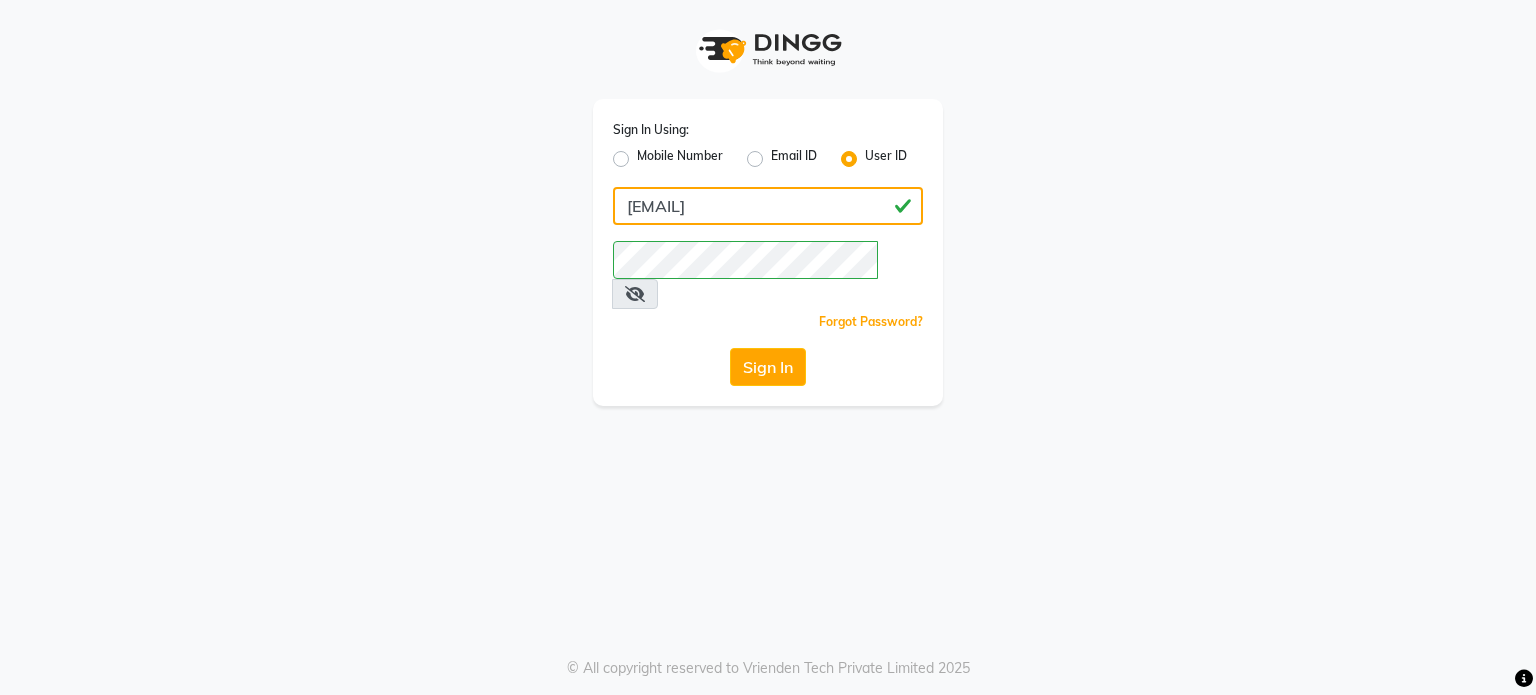 click on "[EMAIL]" 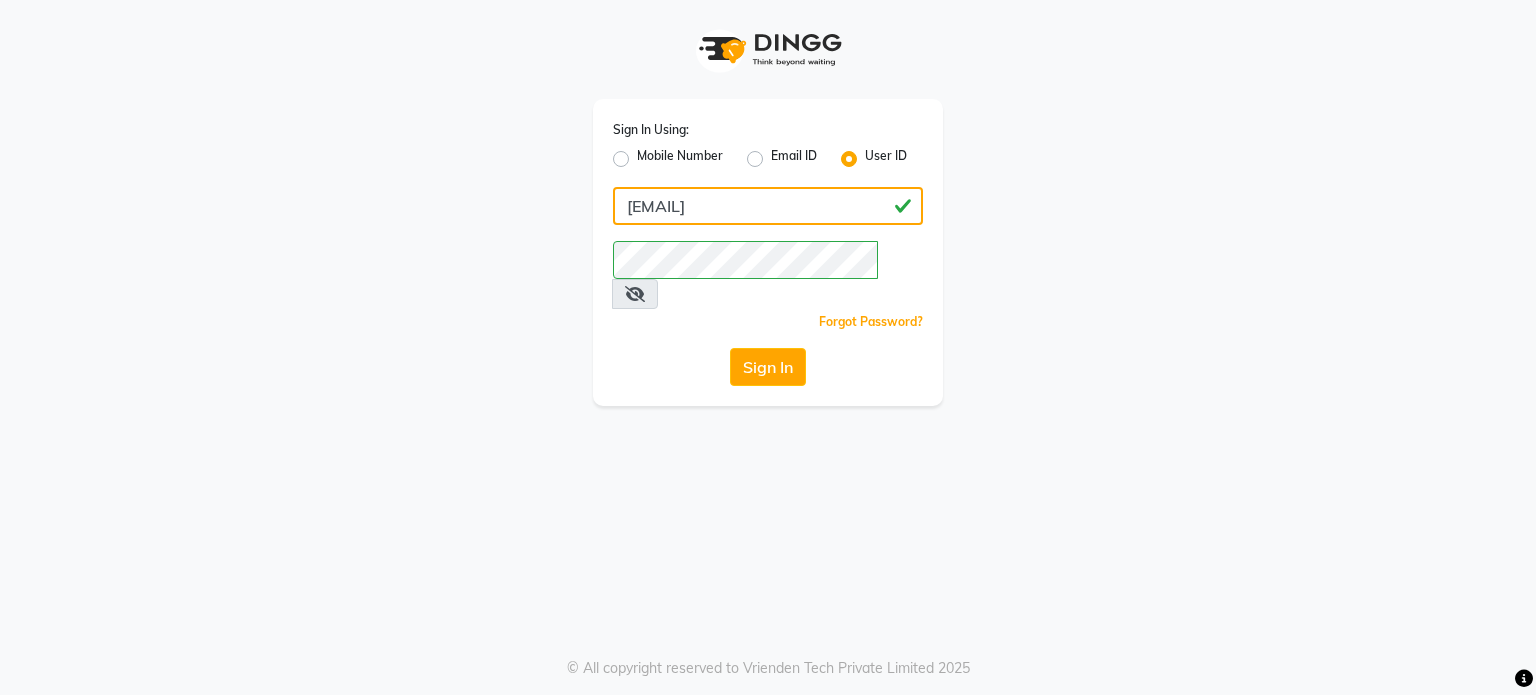 type on "thehimalayanspa" 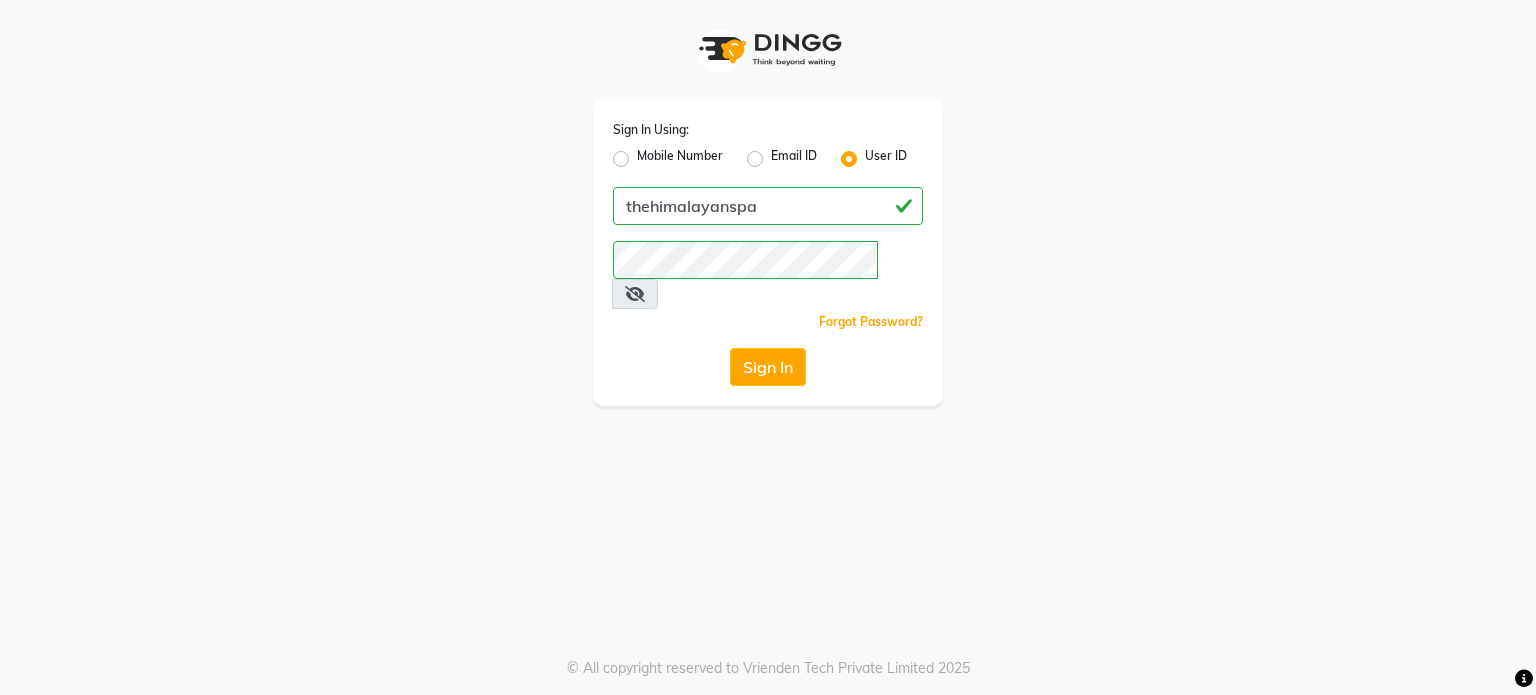click at bounding box center [635, 294] 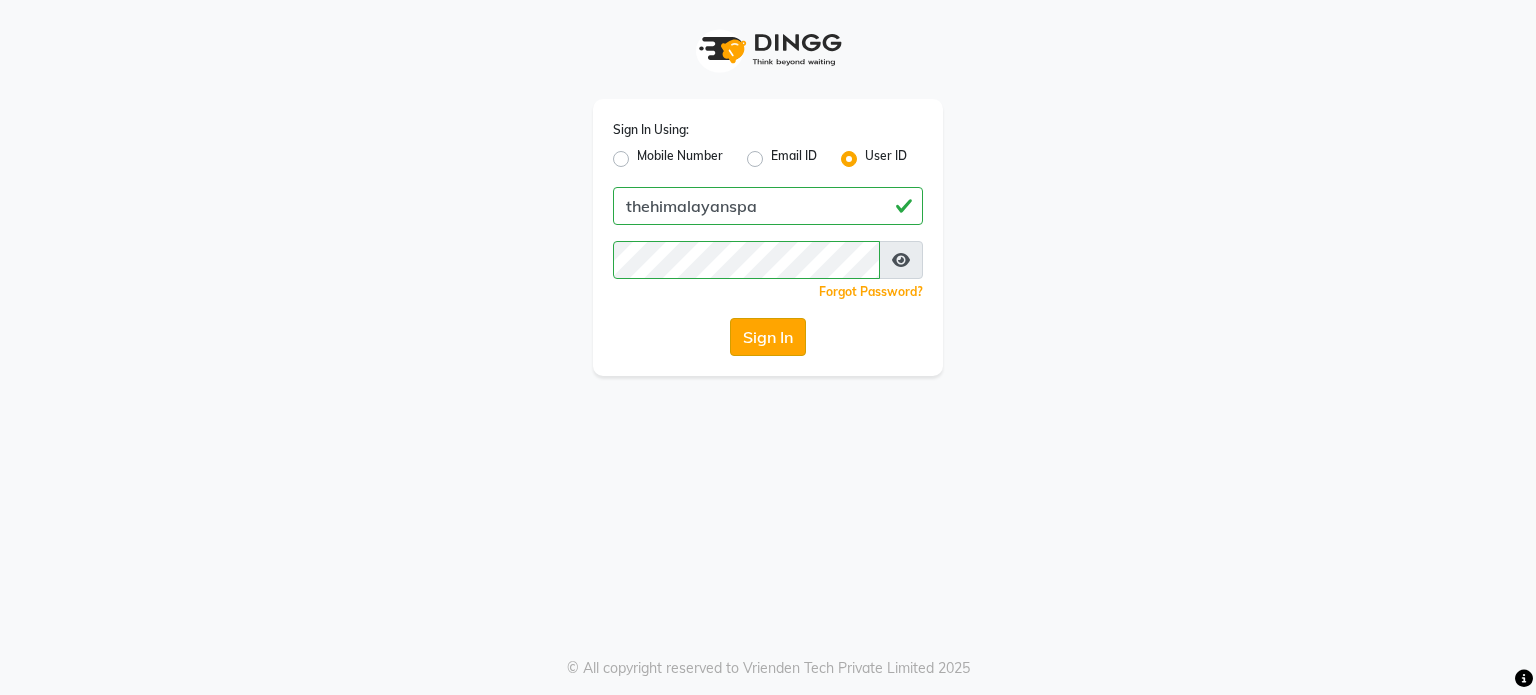 click on "Sign In" 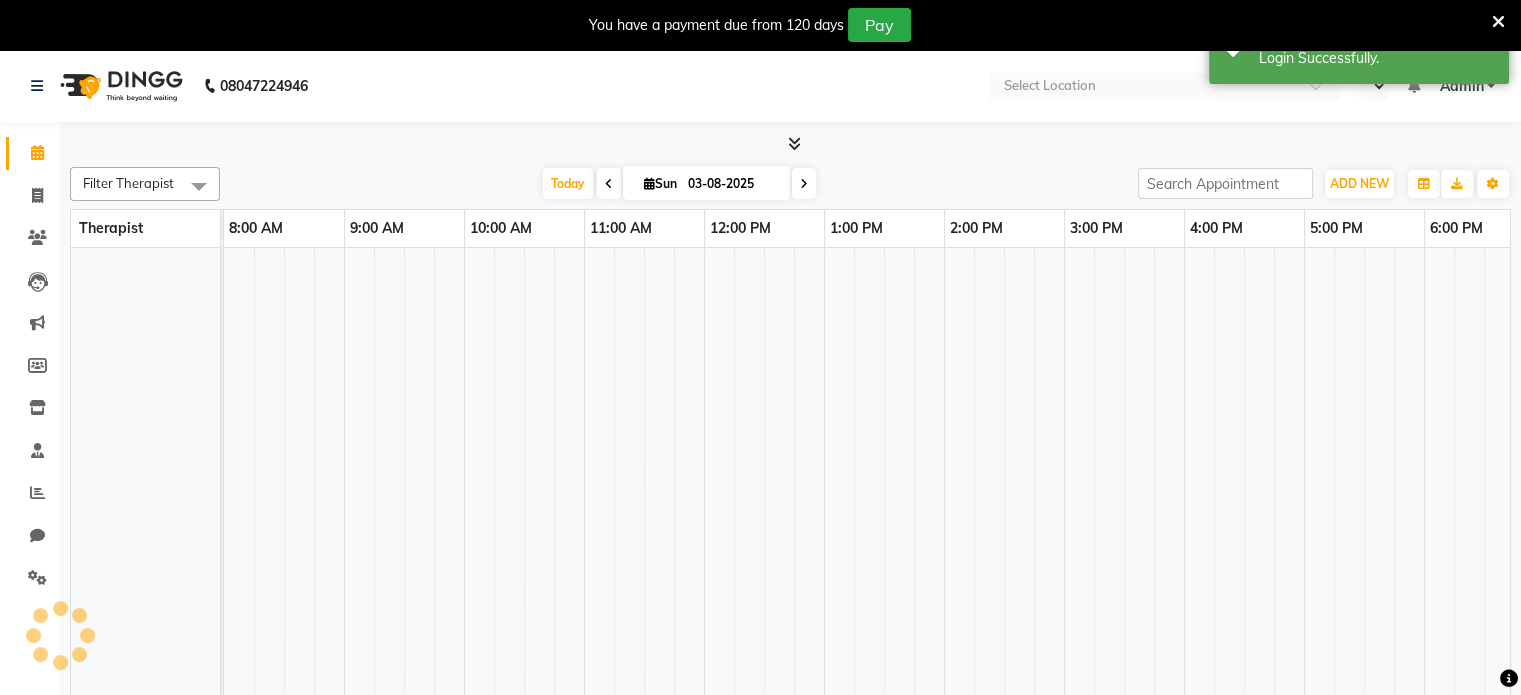 select on "en" 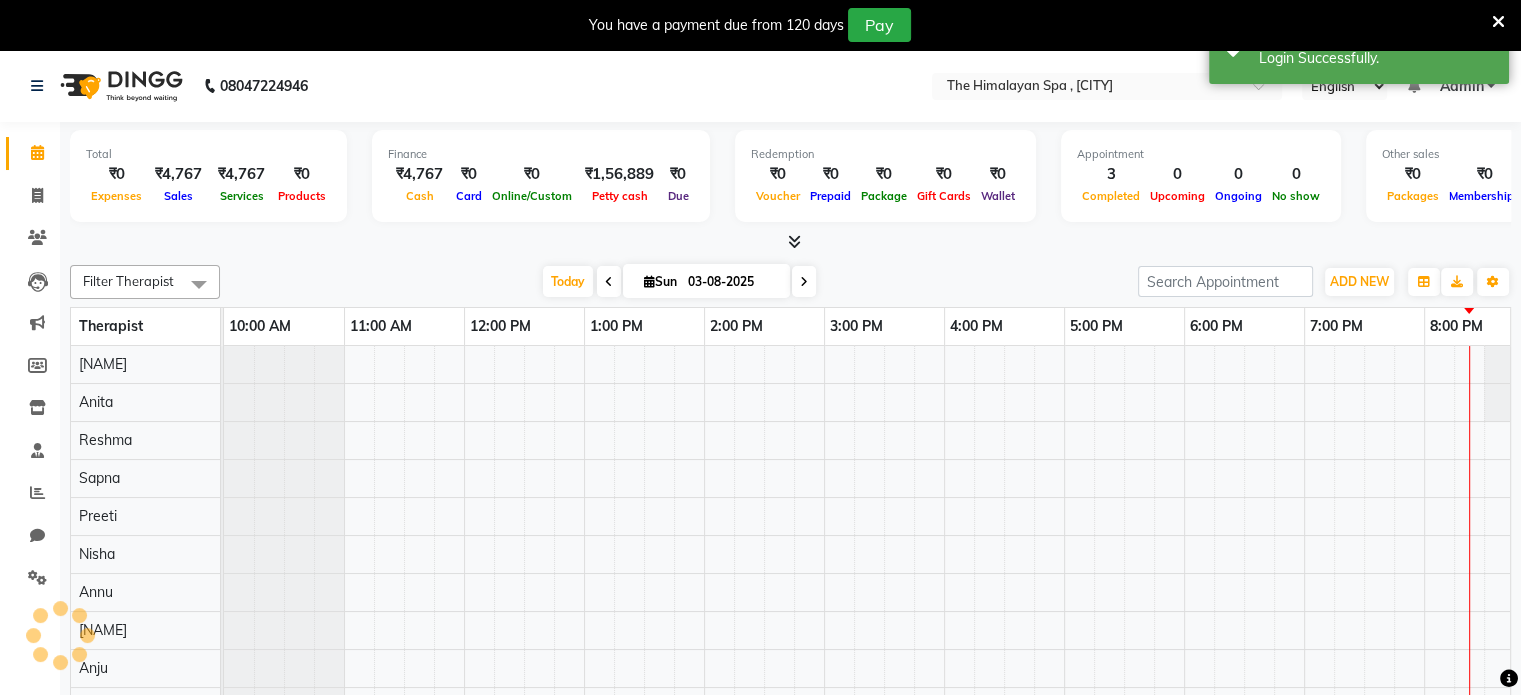scroll, scrollTop: 0, scrollLeft: 273, axis: horizontal 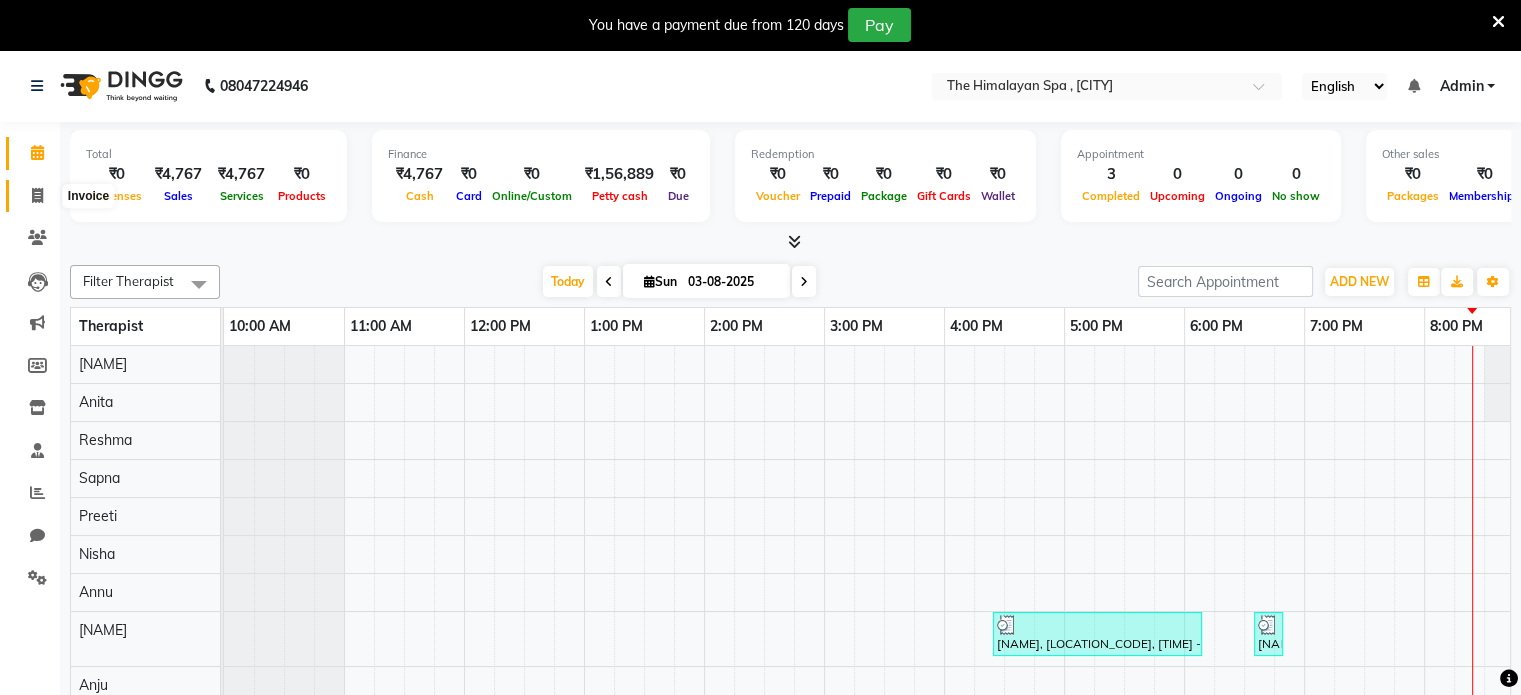 click 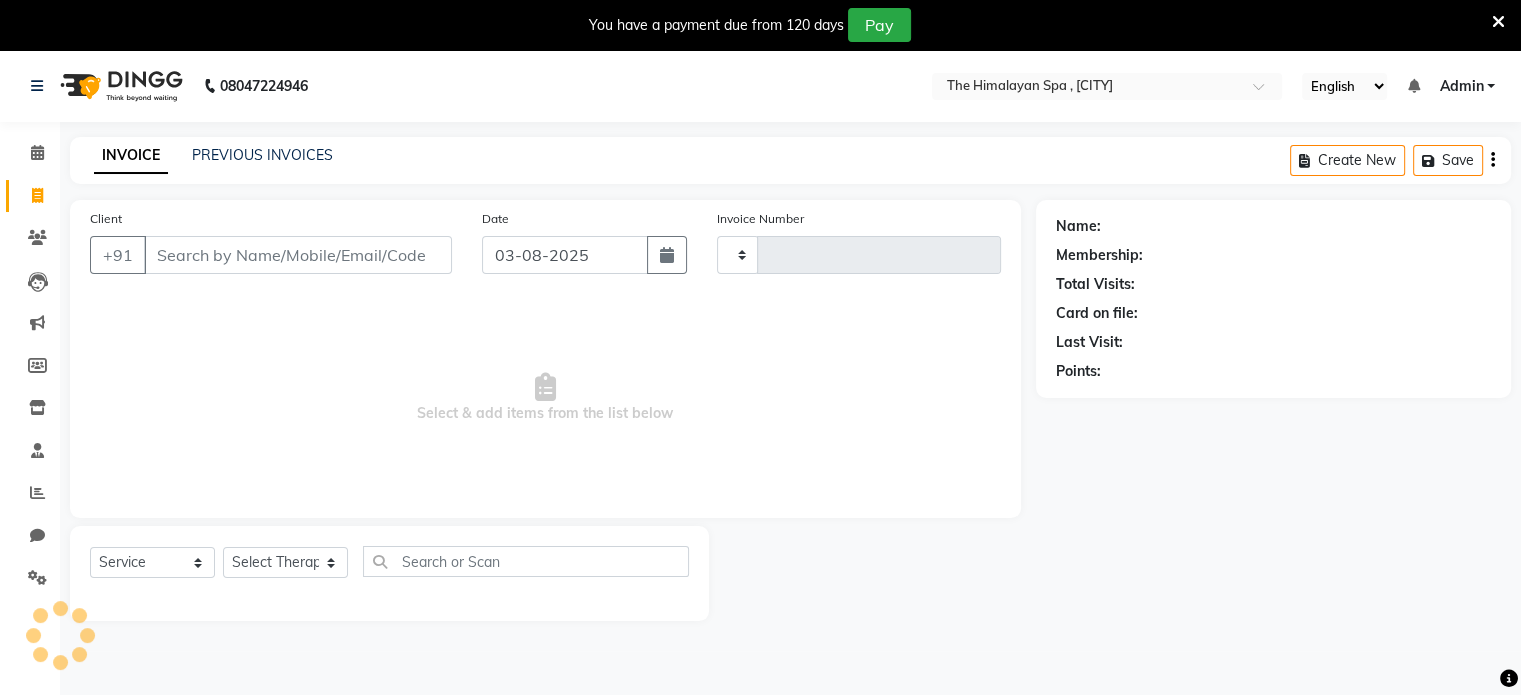 type on "0089" 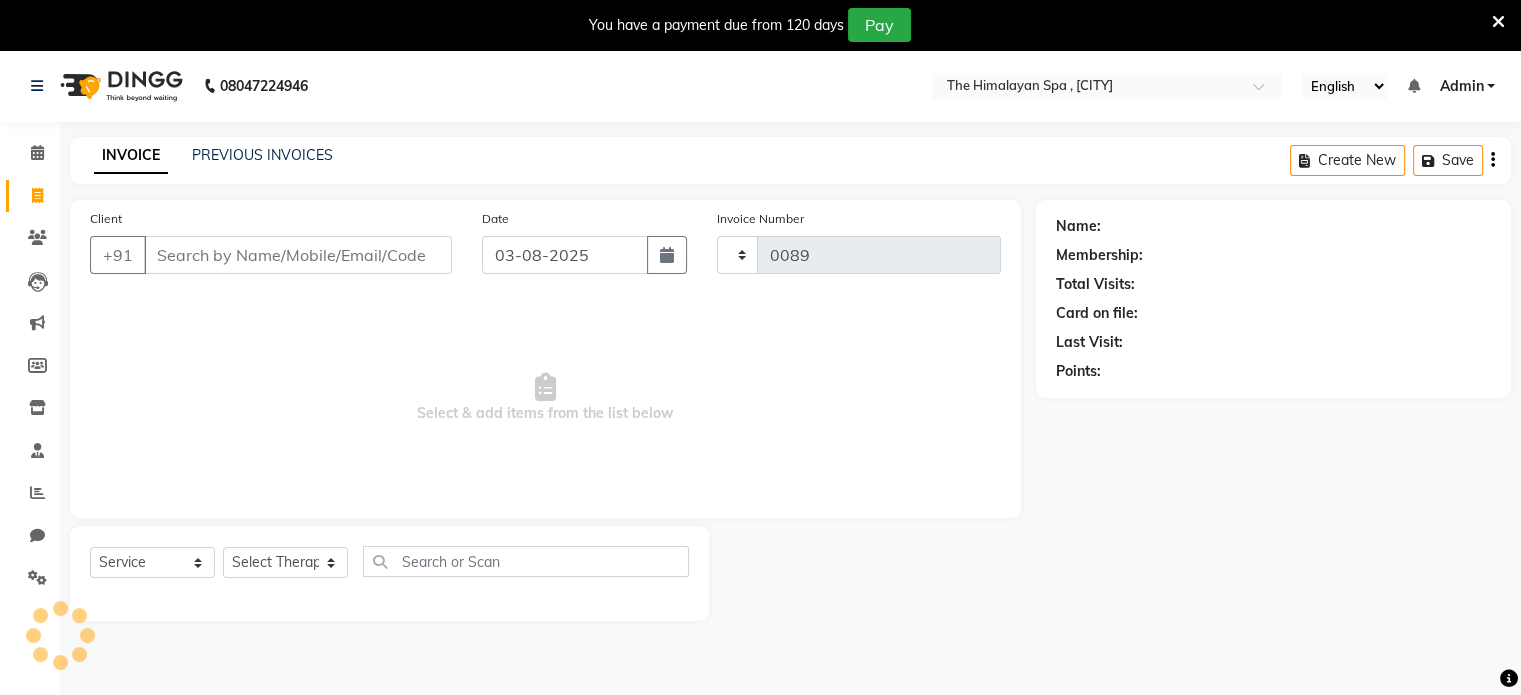 select on "7725" 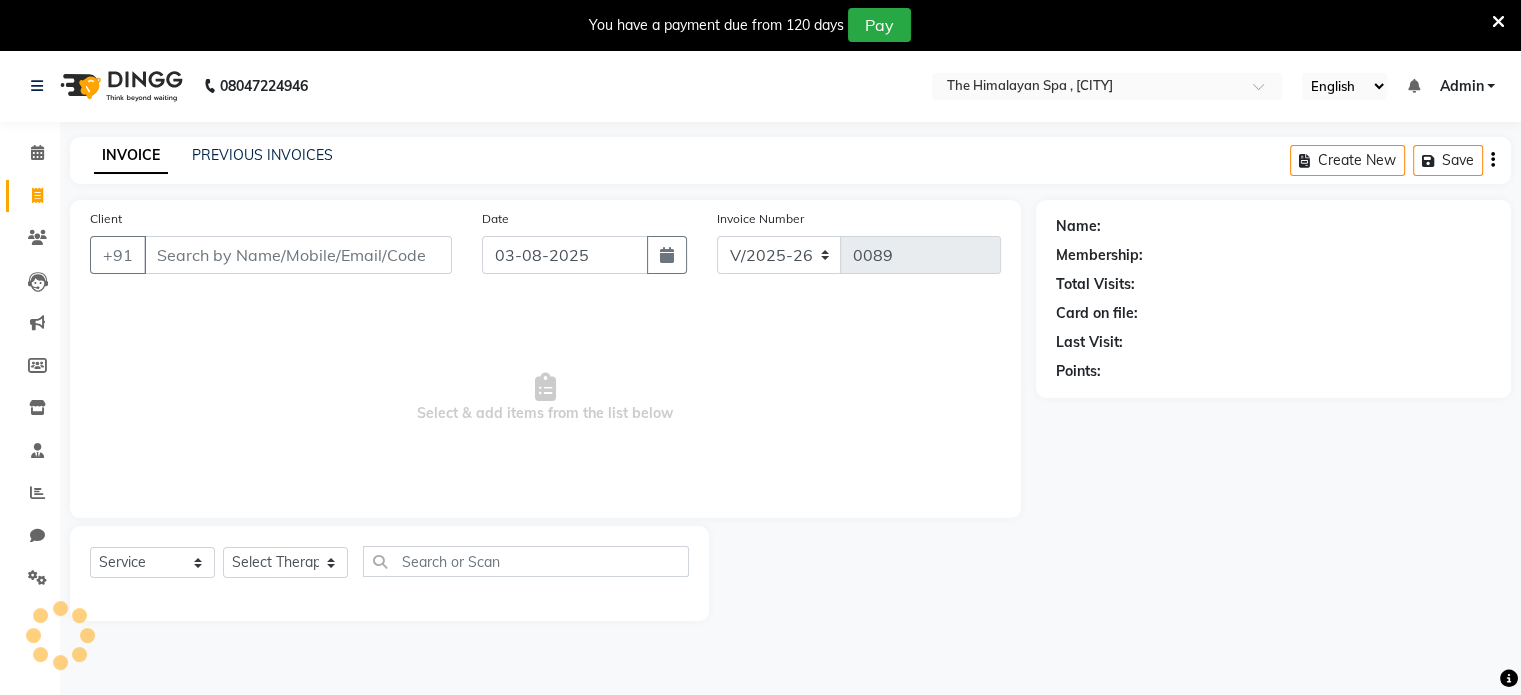 click on "Client" at bounding box center [298, 255] 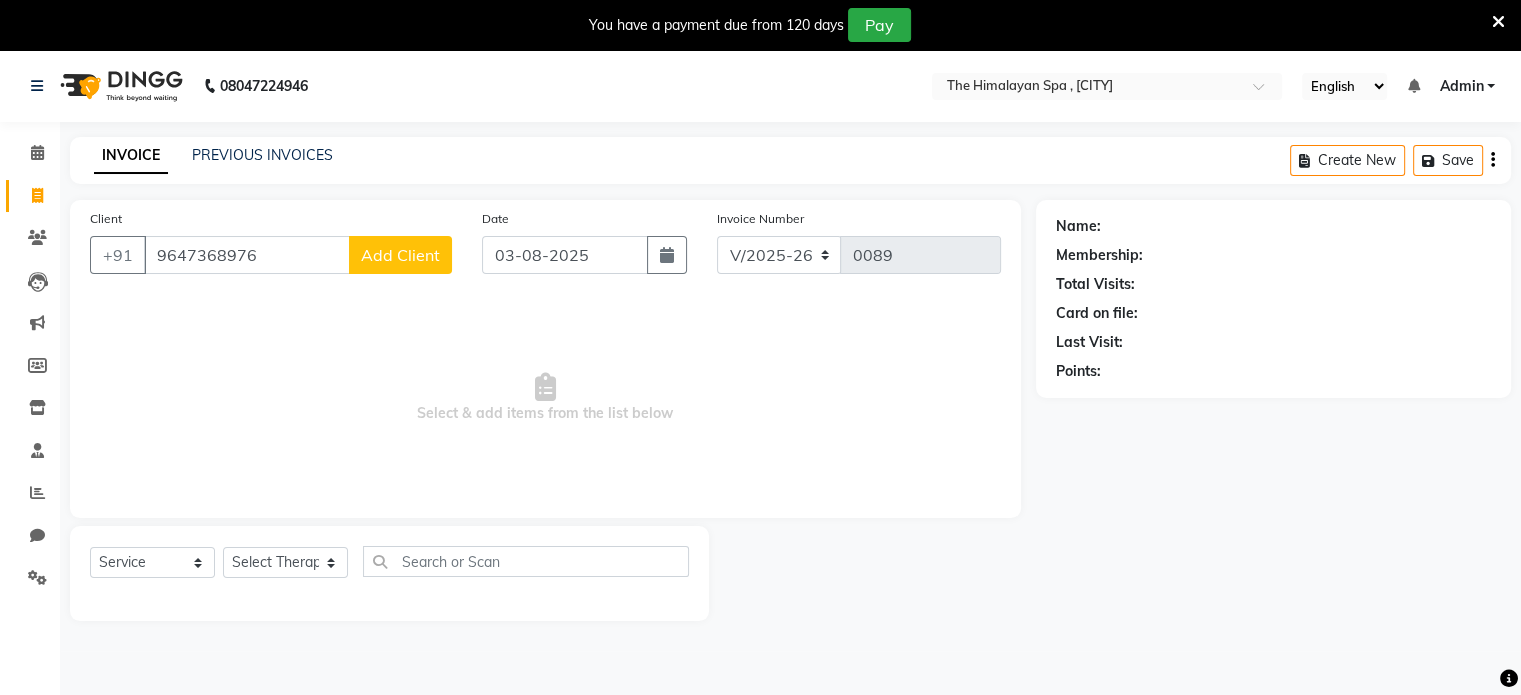 type on "[PHONE]" 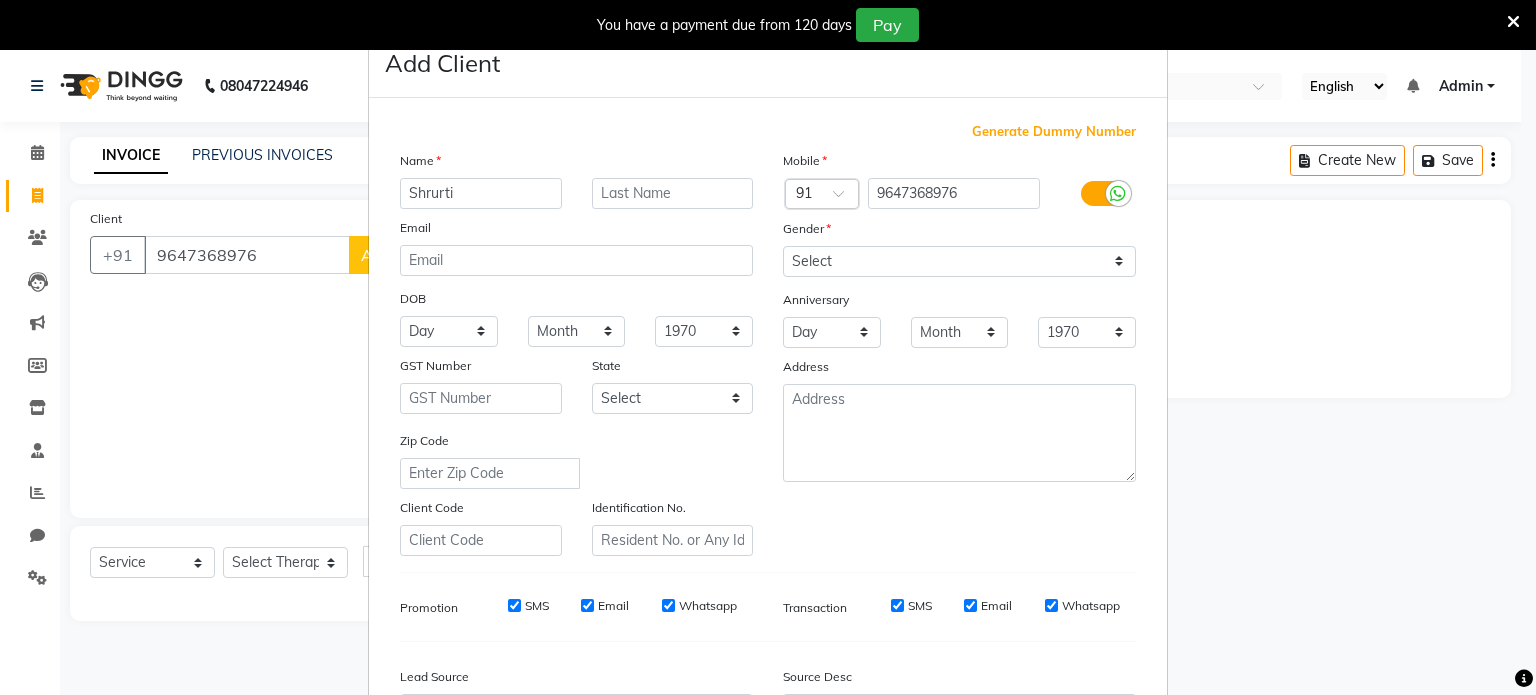 type on "Shrurti" 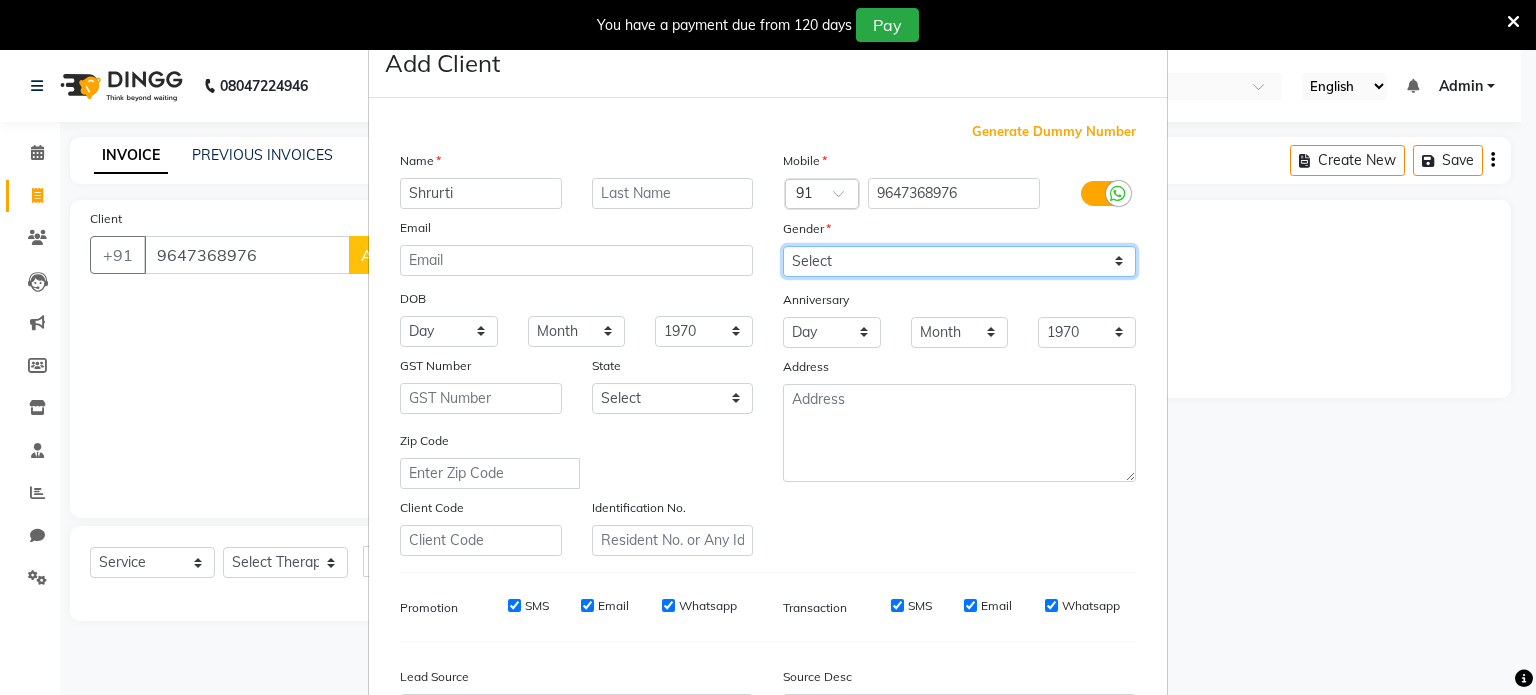 click on "Select Male Female Other Prefer Not To Say" at bounding box center (959, 261) 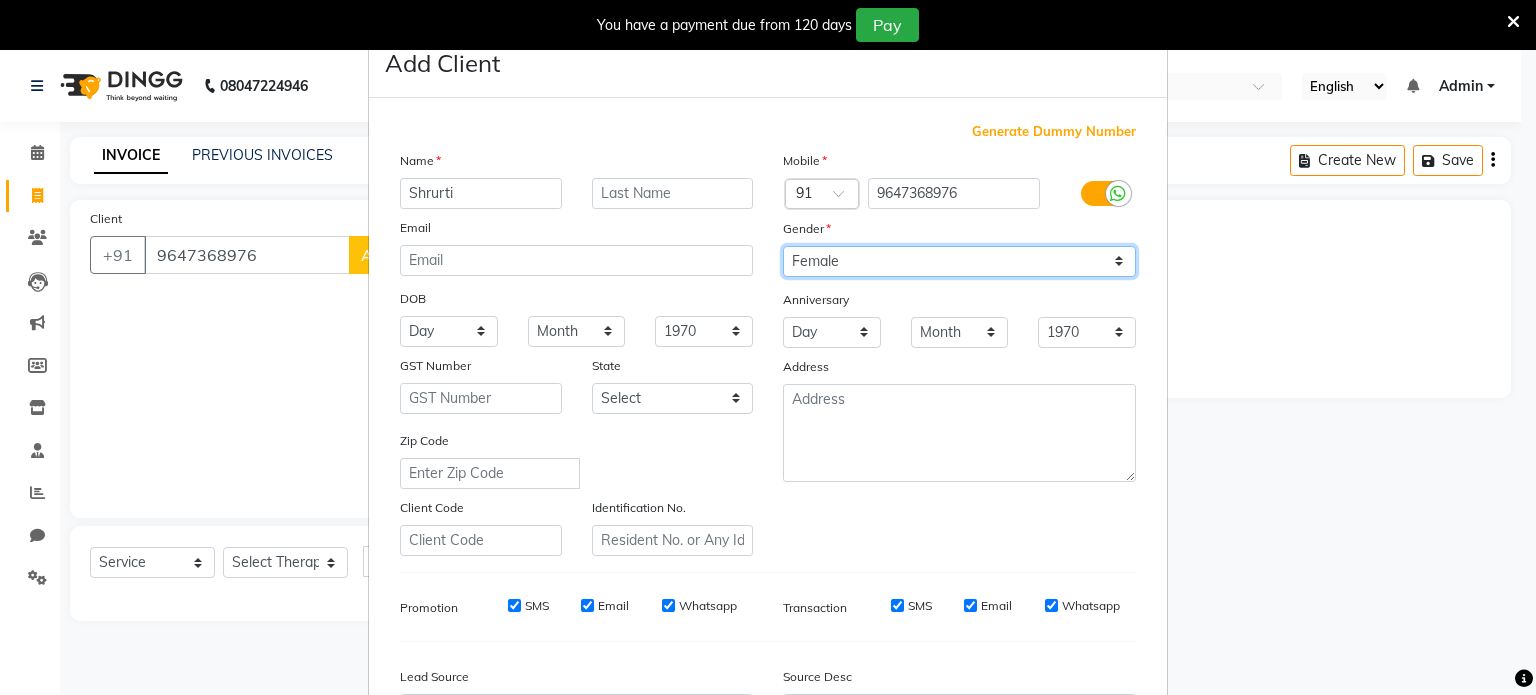 click on "Select Male Female Other Prefer Not To Say" at bounding box center [959, 261] 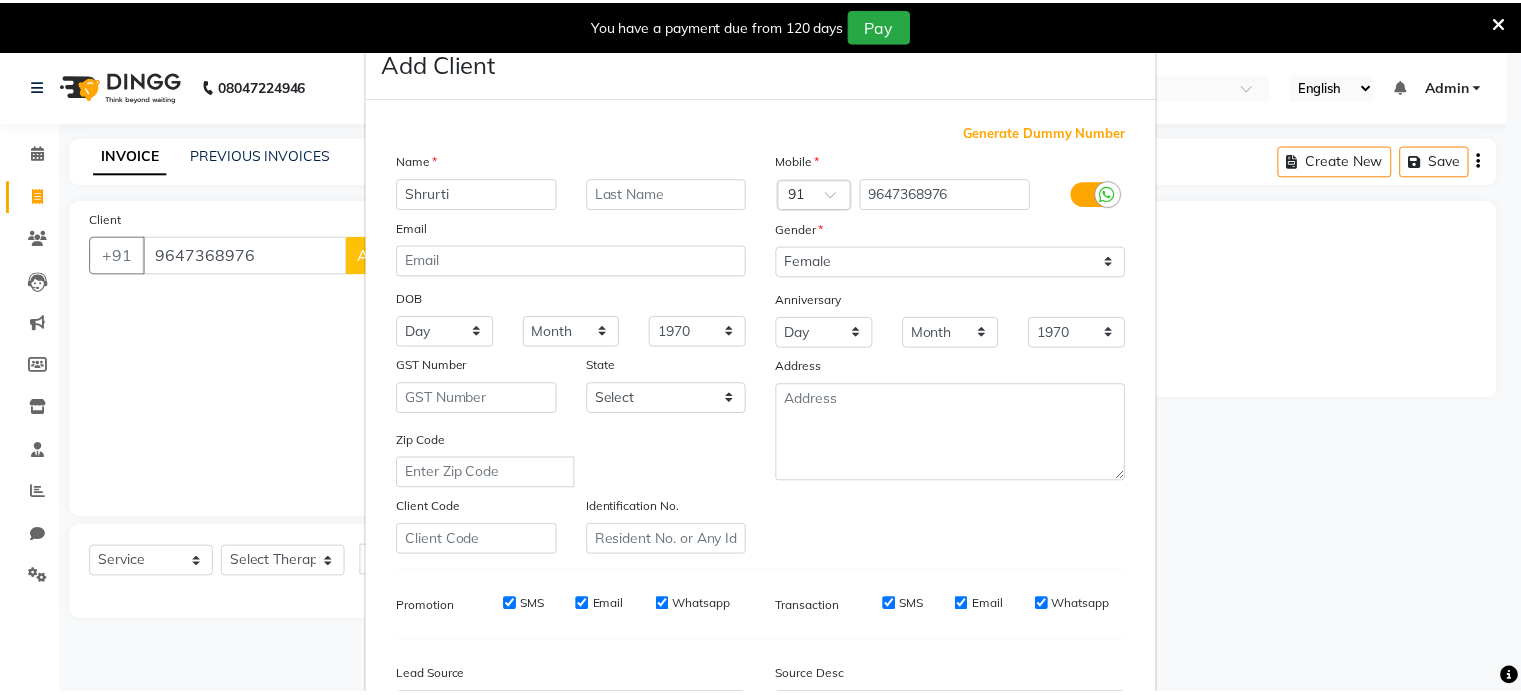 scroll, scrollTop: 237, scrollLeft: 0, axis: vertical 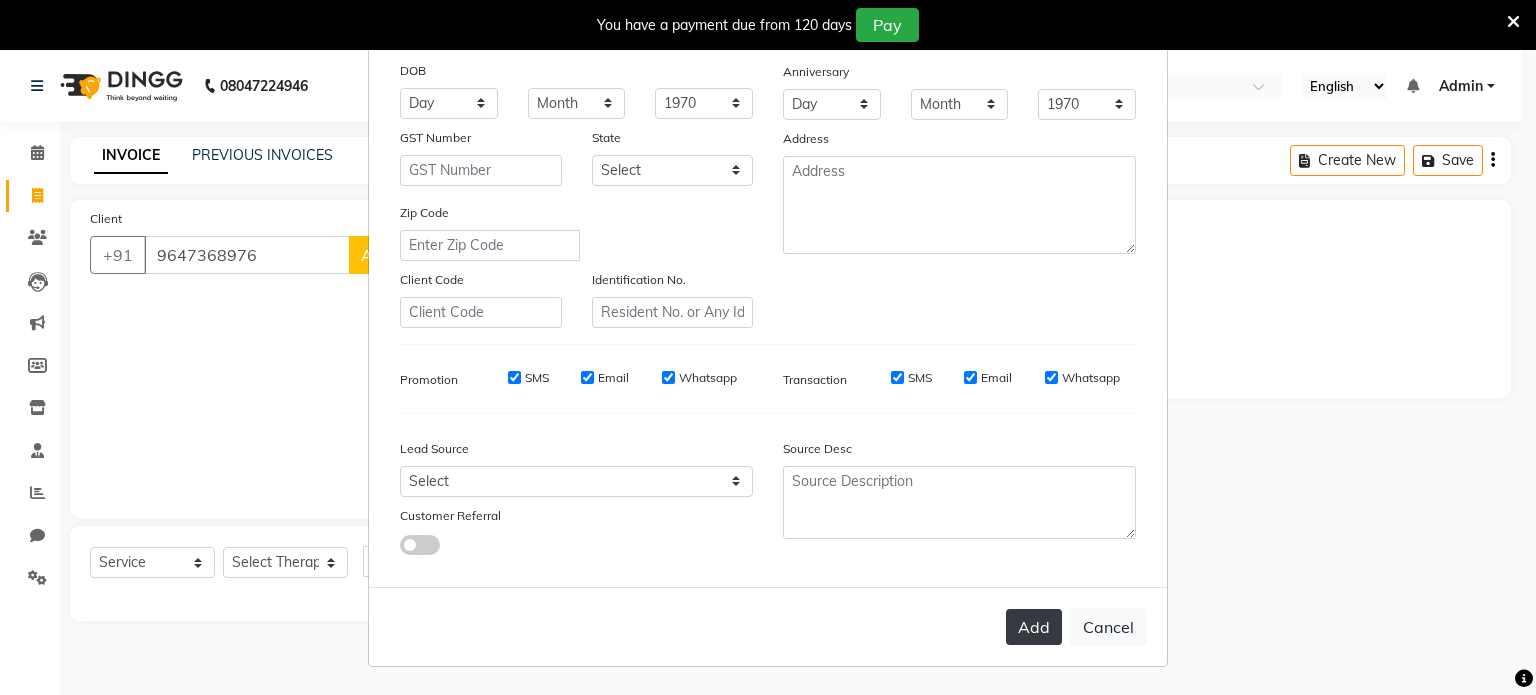 click on "Add" at bounding box center [1034, 627] 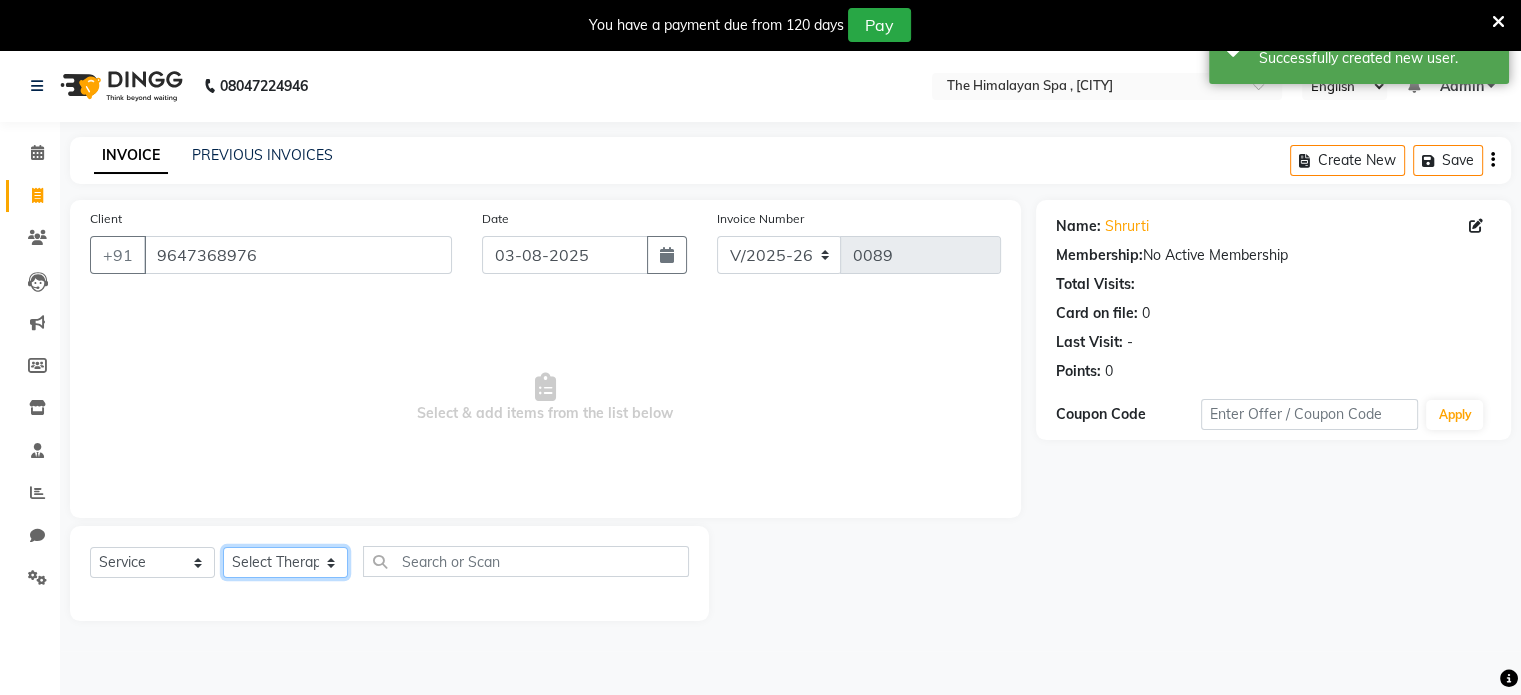 click on "Select Therapist Anita  Anju Annu   Ayesha Mahima Nisha  Preeti  Priti tamang Ravi pradhan Reshma   Sapna  Somadip The Himalayan Spa,Siliguri" 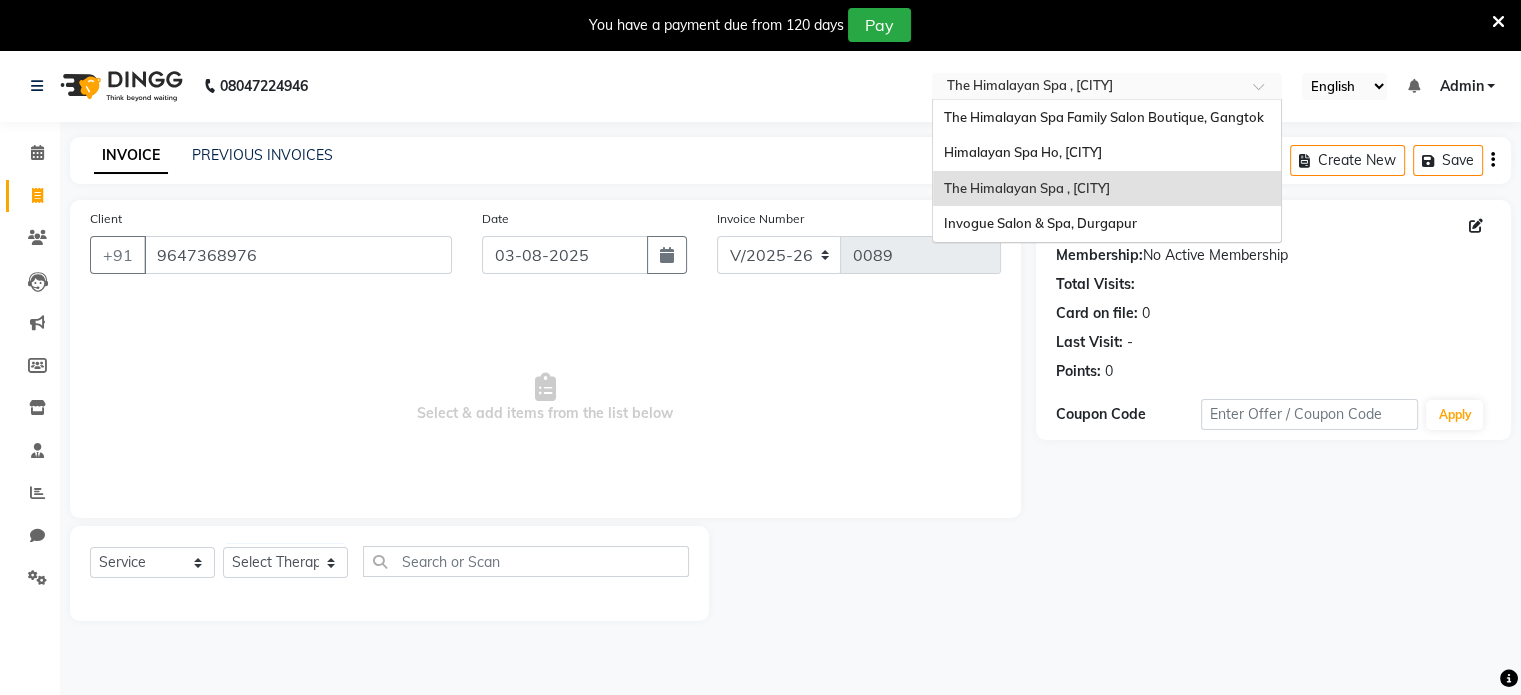 click at bounding box center [1265, 92] 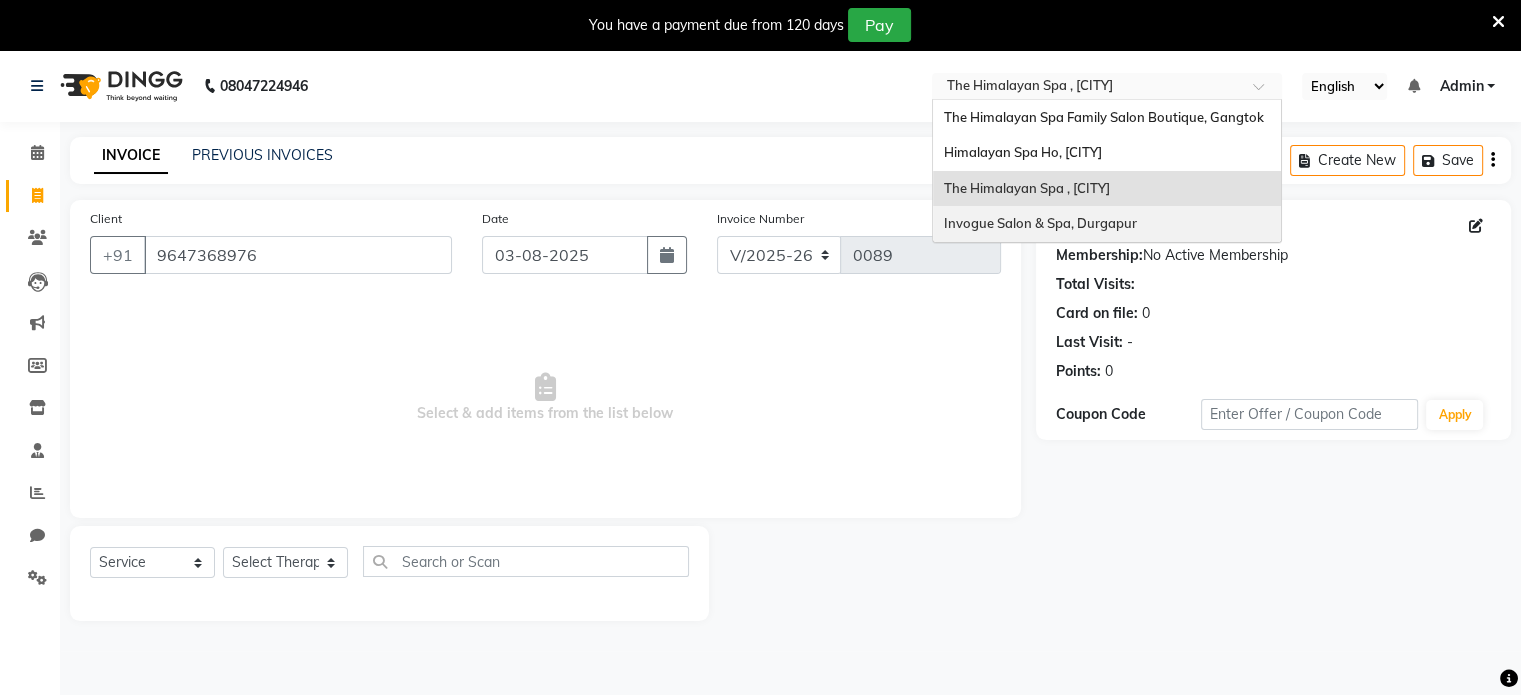 click on "Invogue Salon & Spa, Durgapur" at bounding box center [1039, 223] 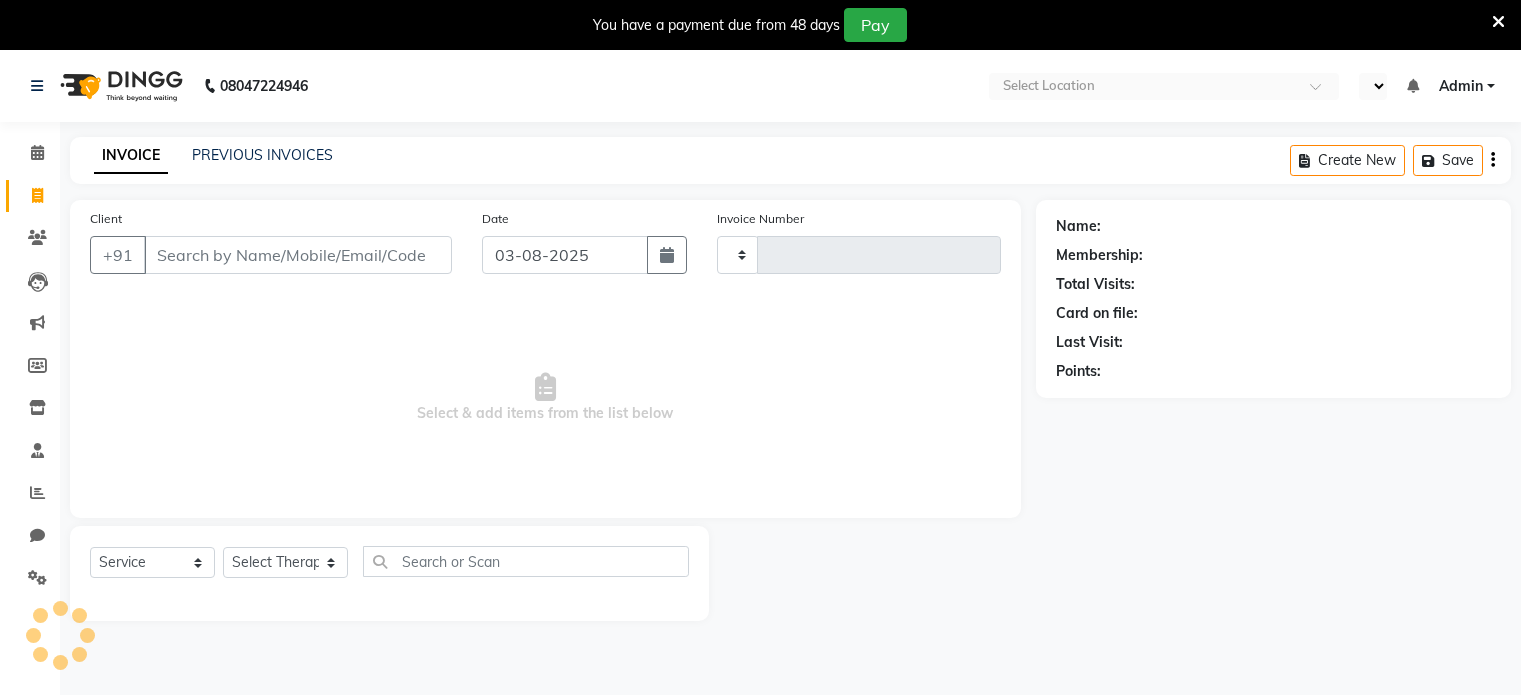 select on "service" 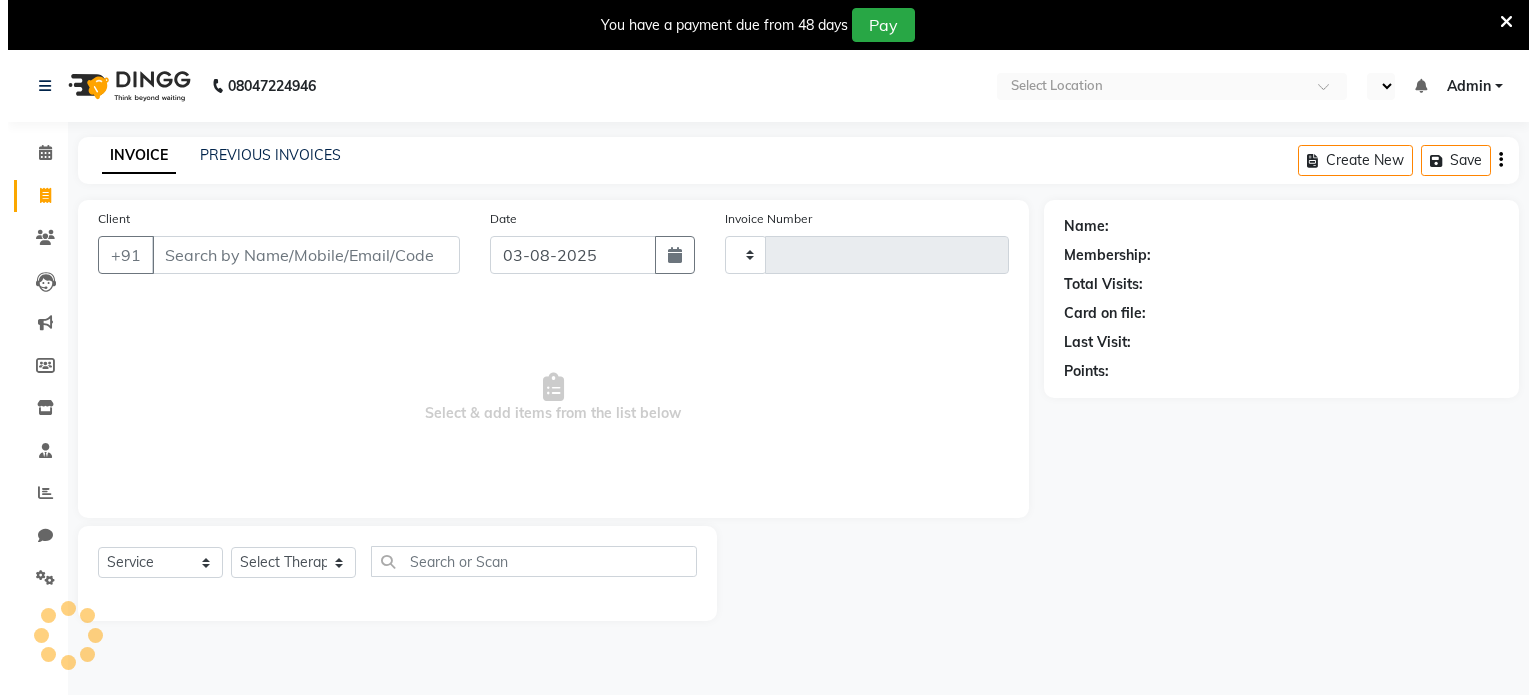 scroll, scrollTop: 0, scrollLeft: 0, axis: both 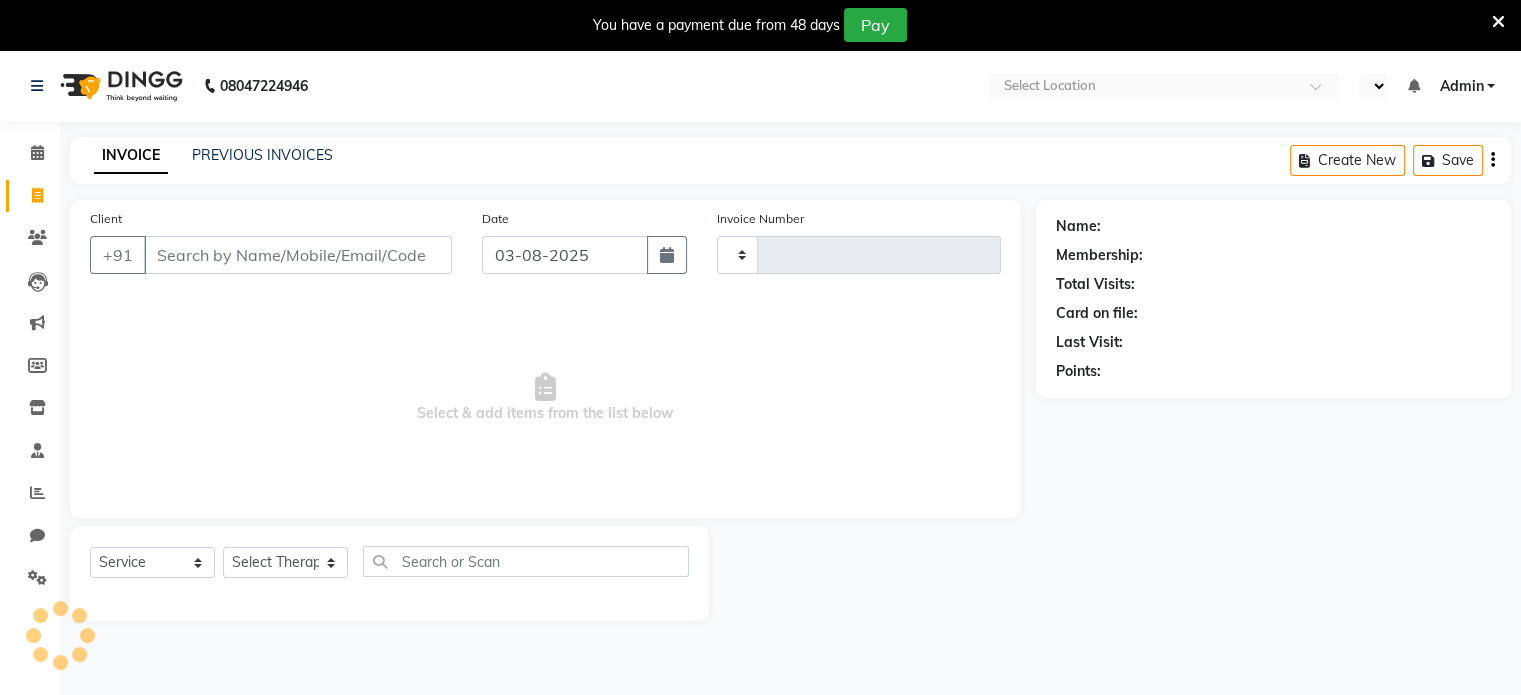 select on "en" 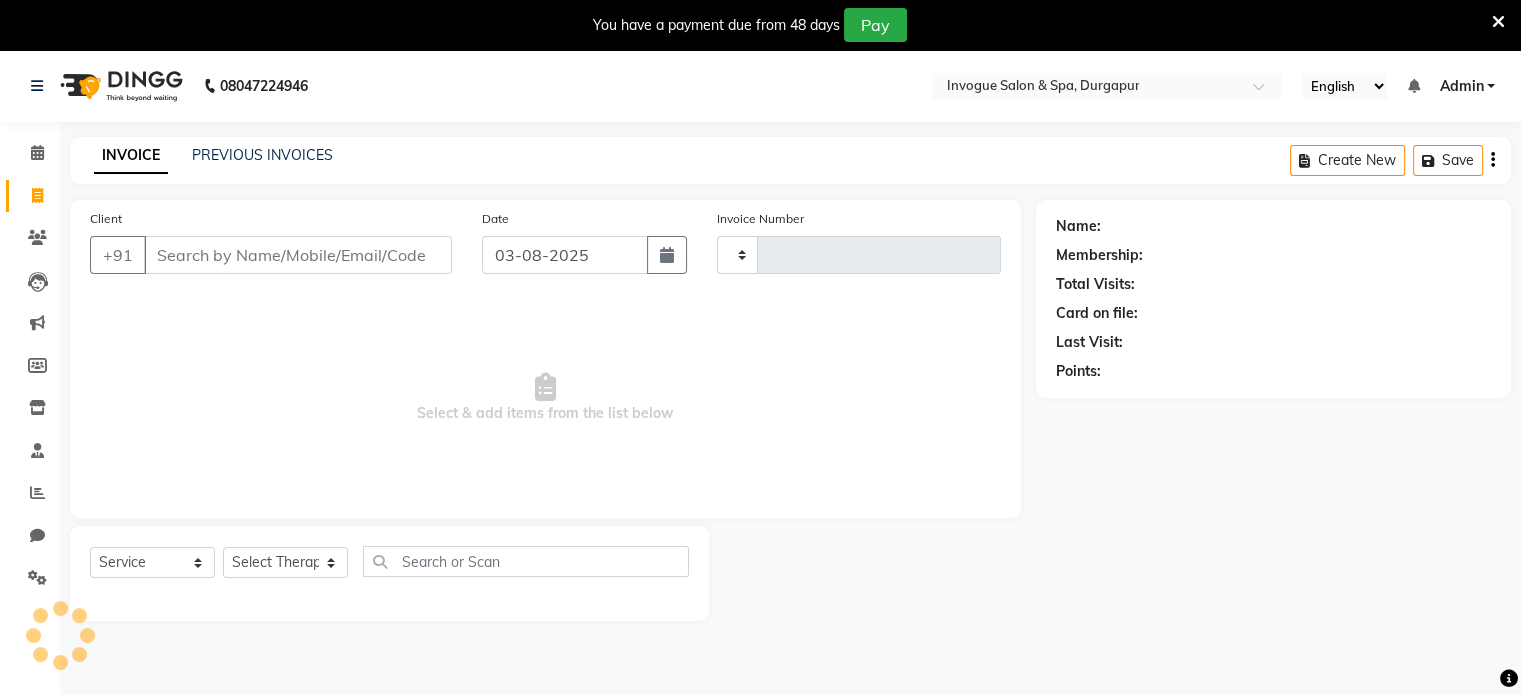 type on "0396" 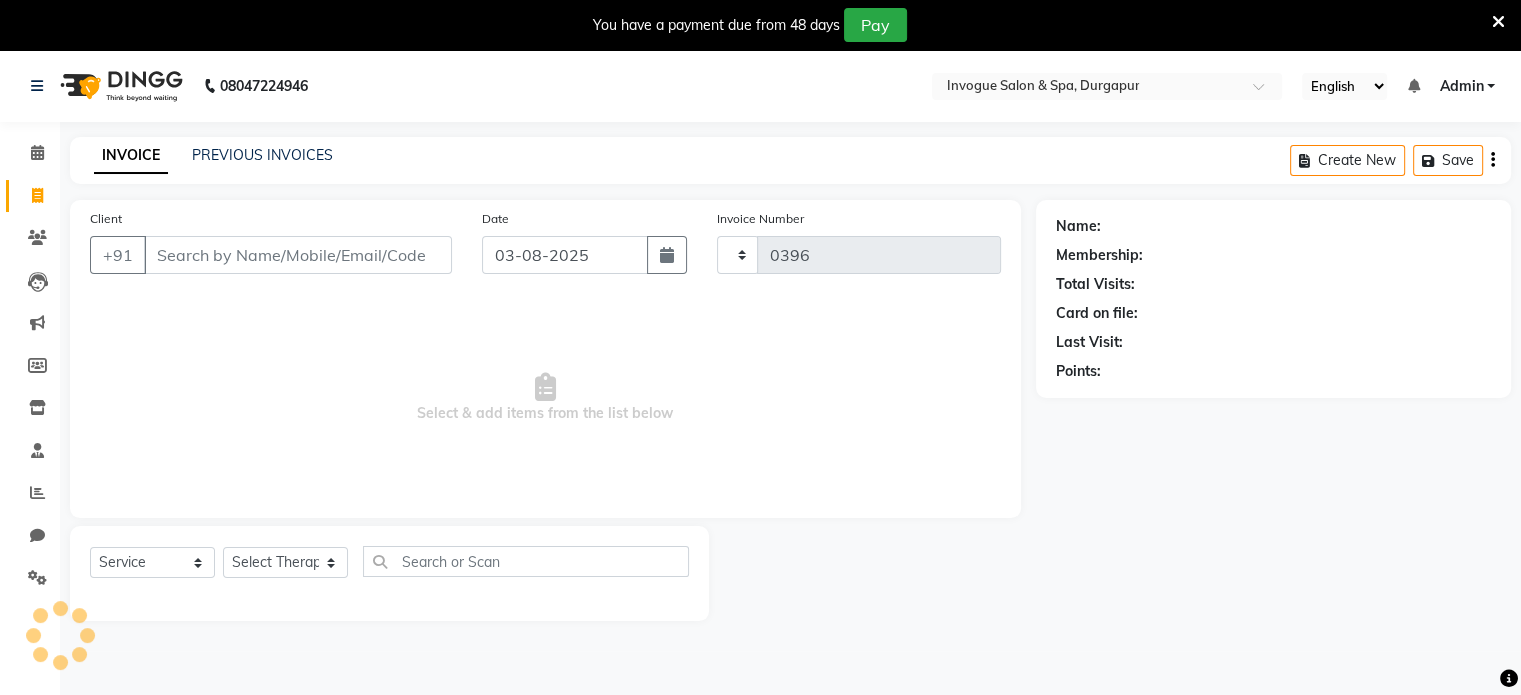 select on "8086" 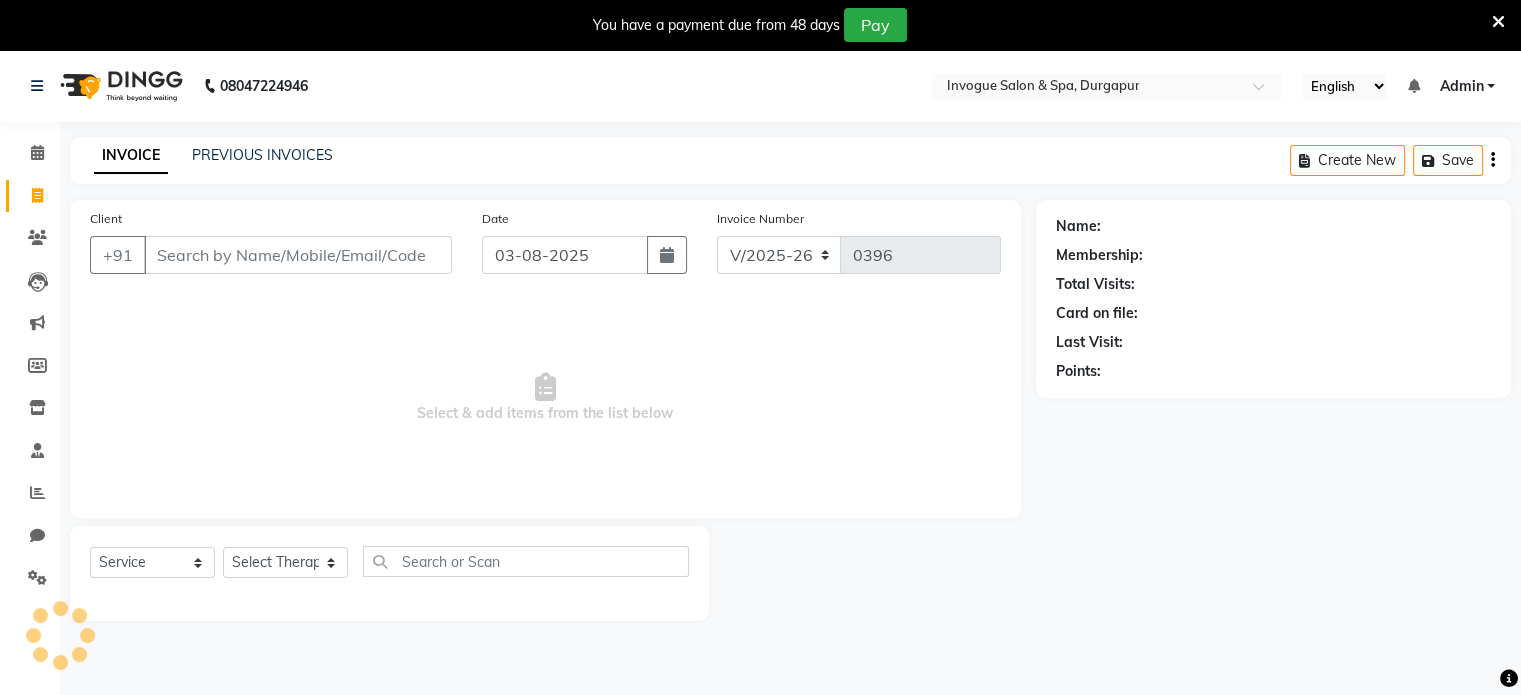 click at bounding box center [1498, 22] 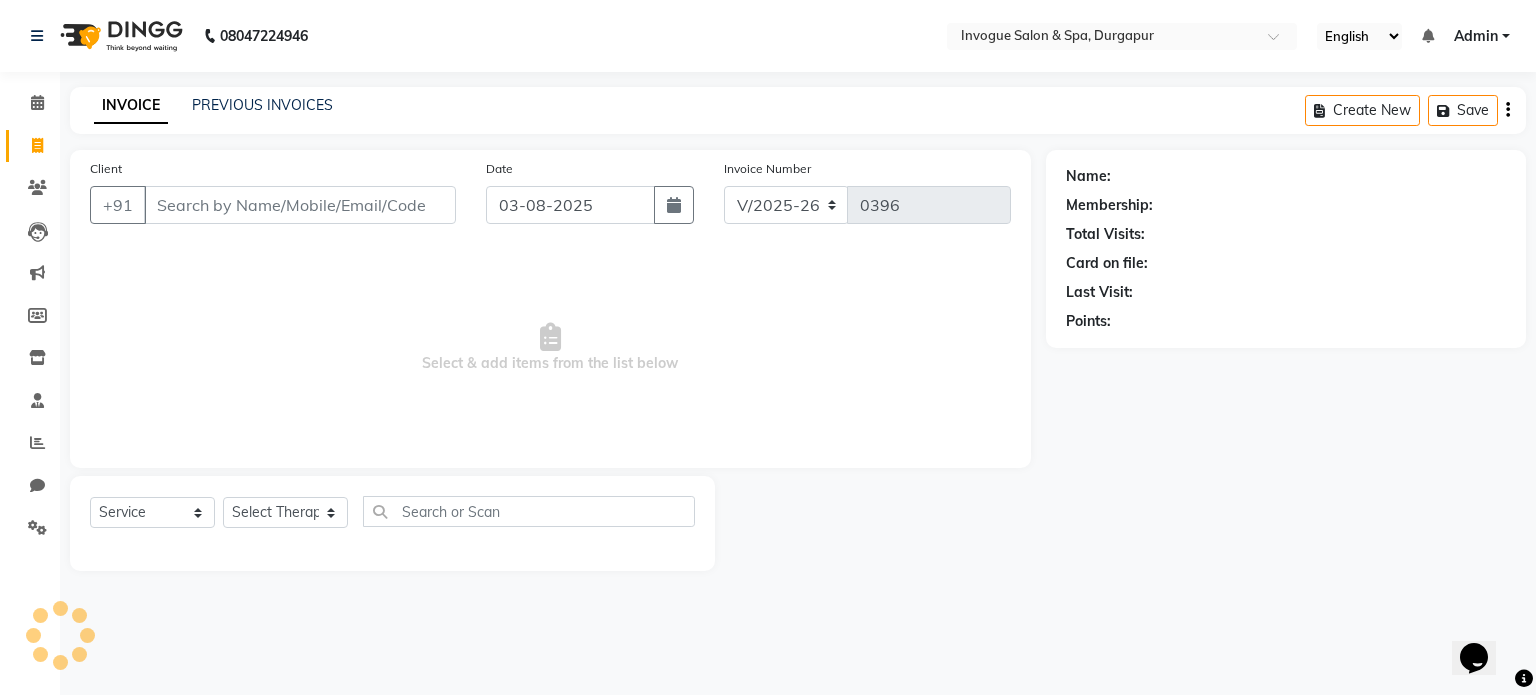scroll, scrollTop: 0, scrollLeft: 0, axis: both 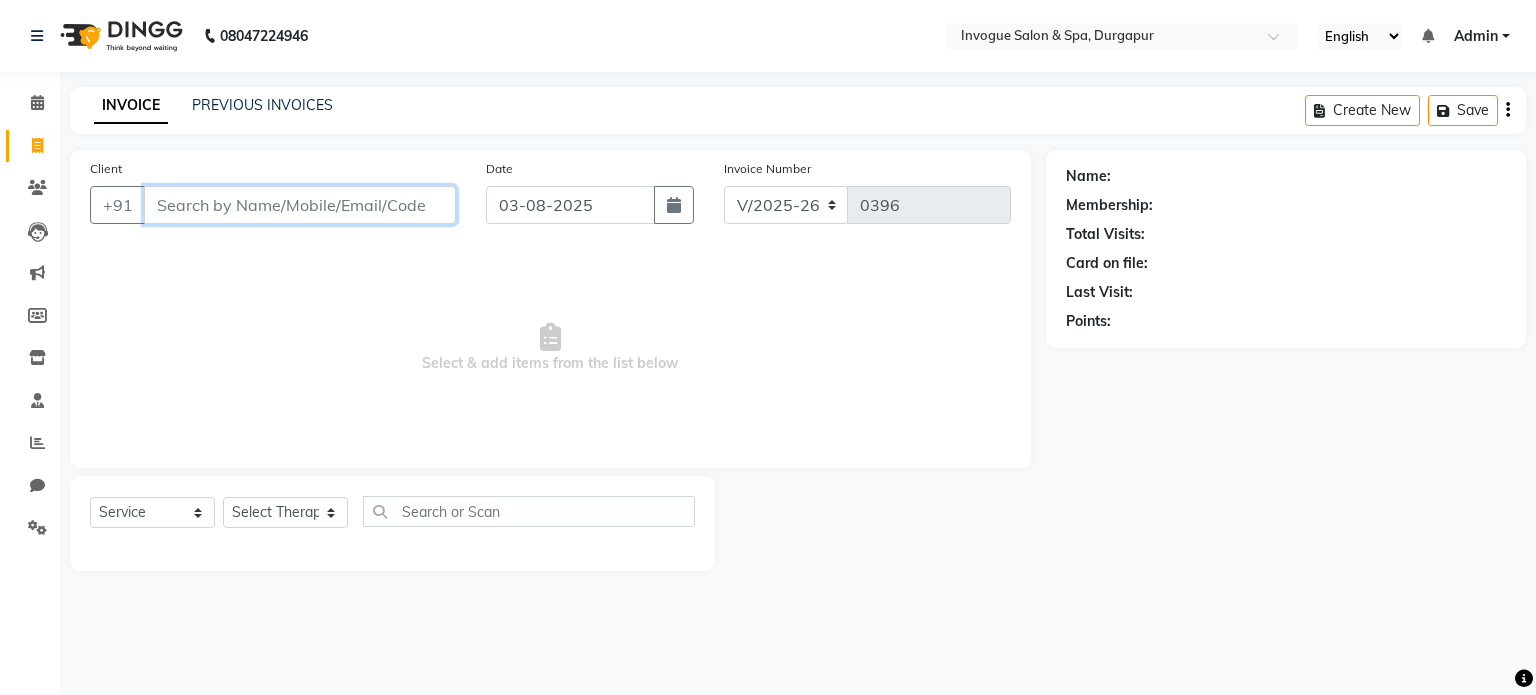 click on "Client" at bounding box center (300, 205) 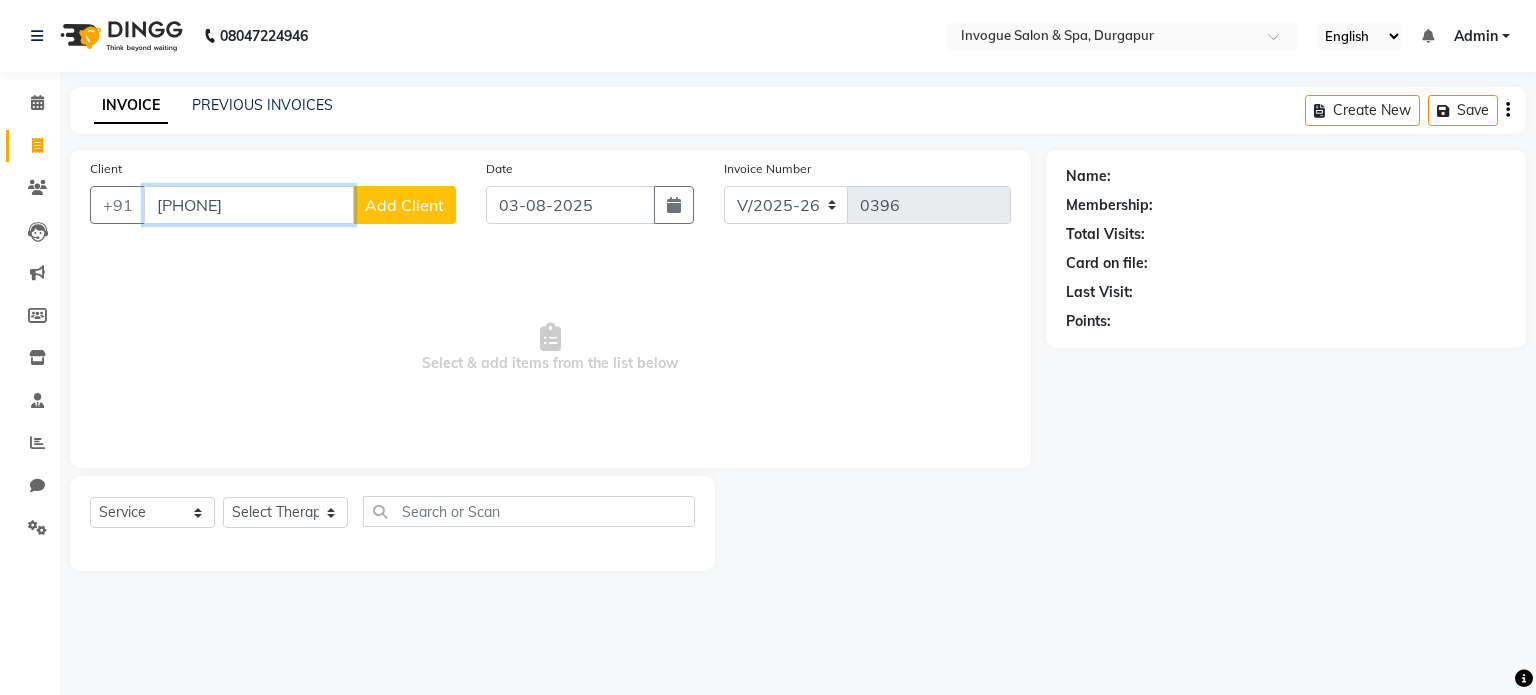 type on "[PHONE]" 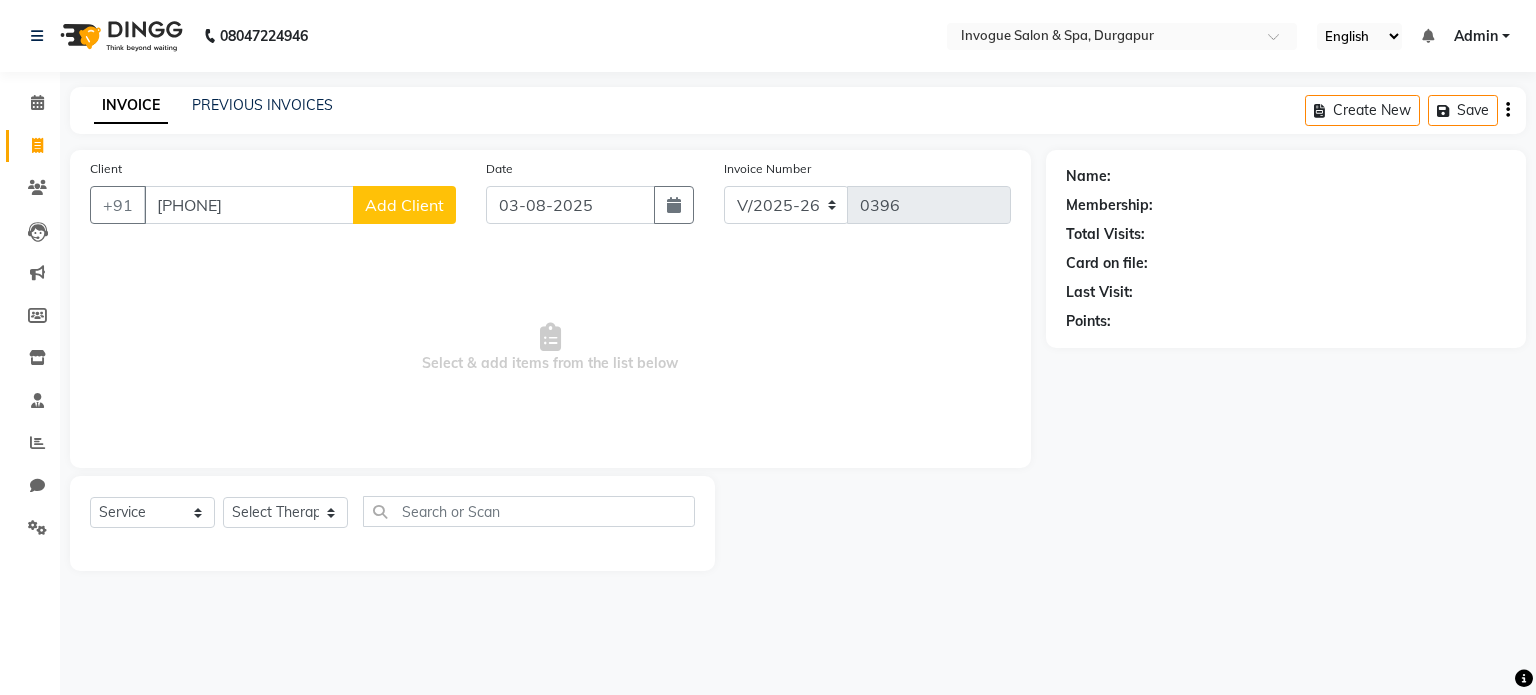 click on "Add Client" 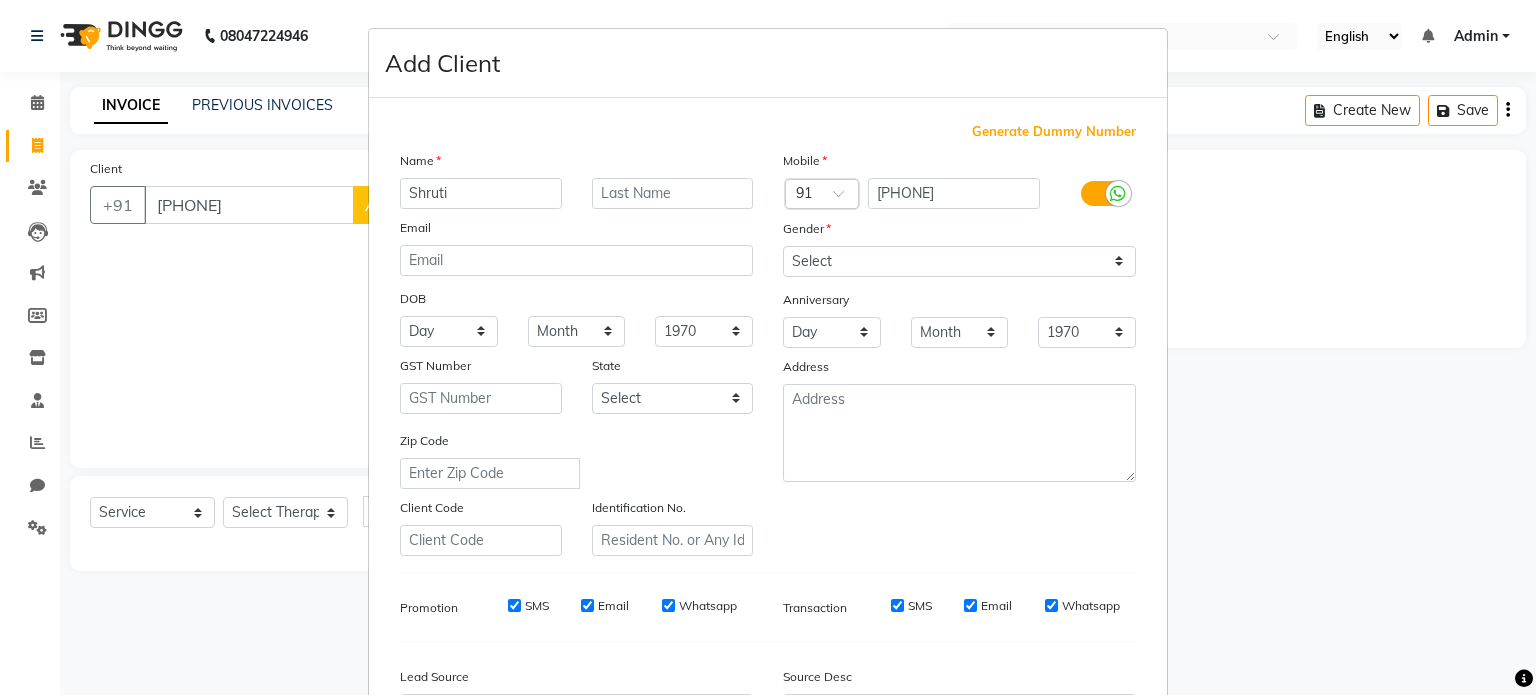 type on "Shruti" 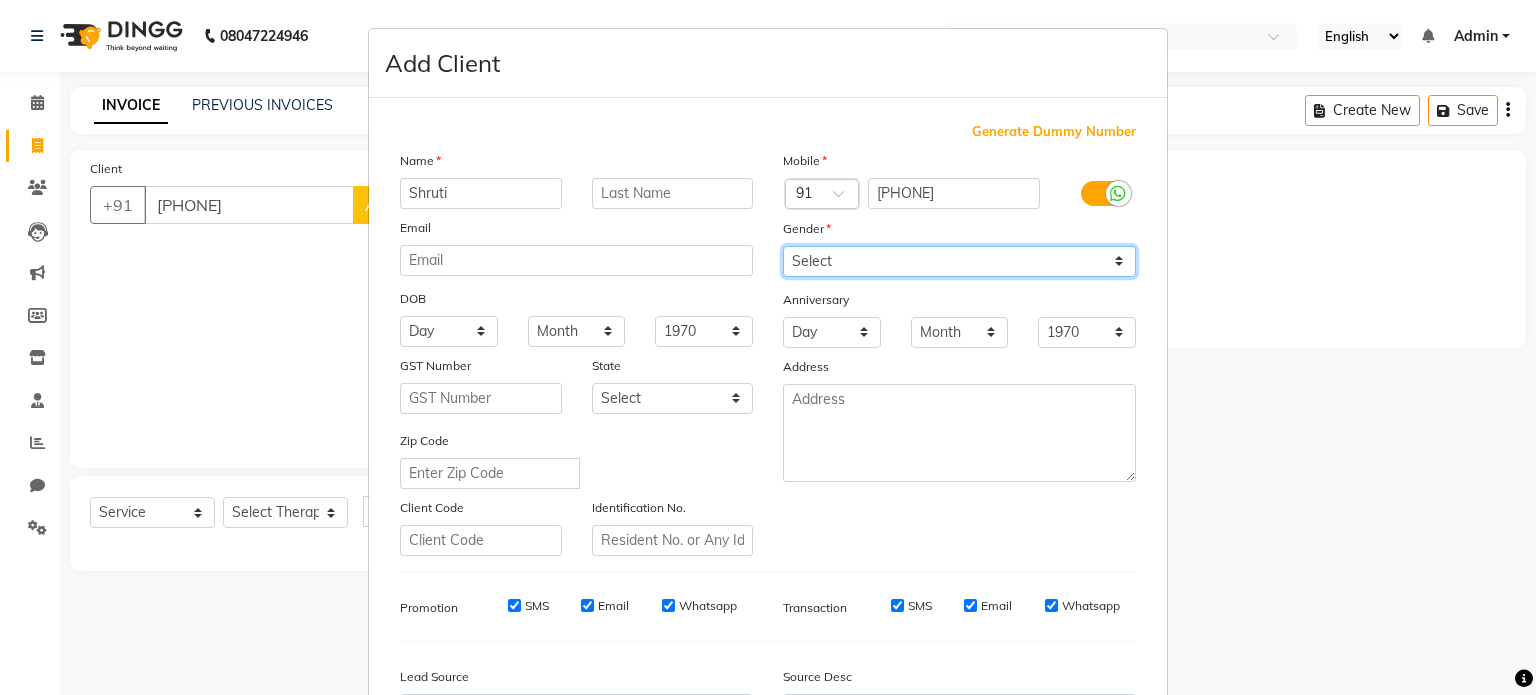 click on "Select Male Female Other Prefer Not To Say" at bounding box center [959, 261] 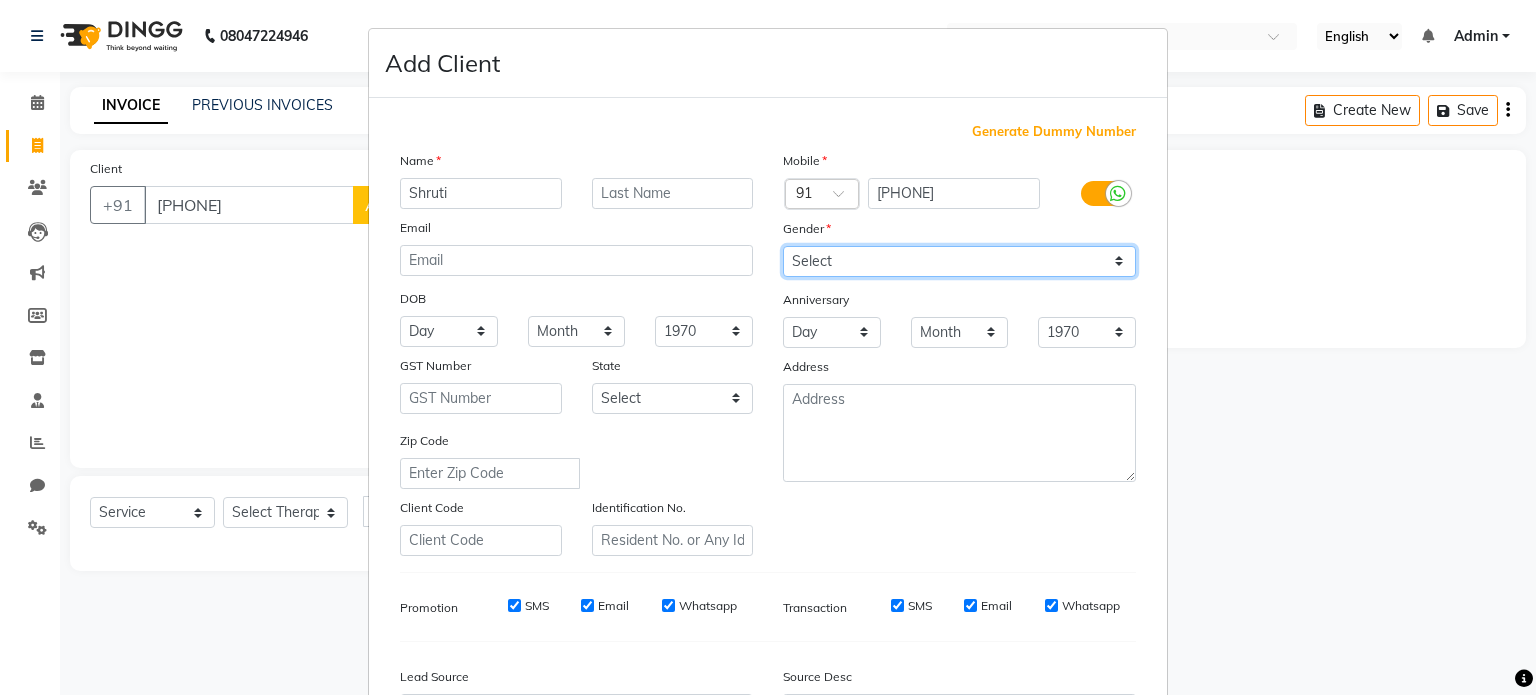 select on "female" 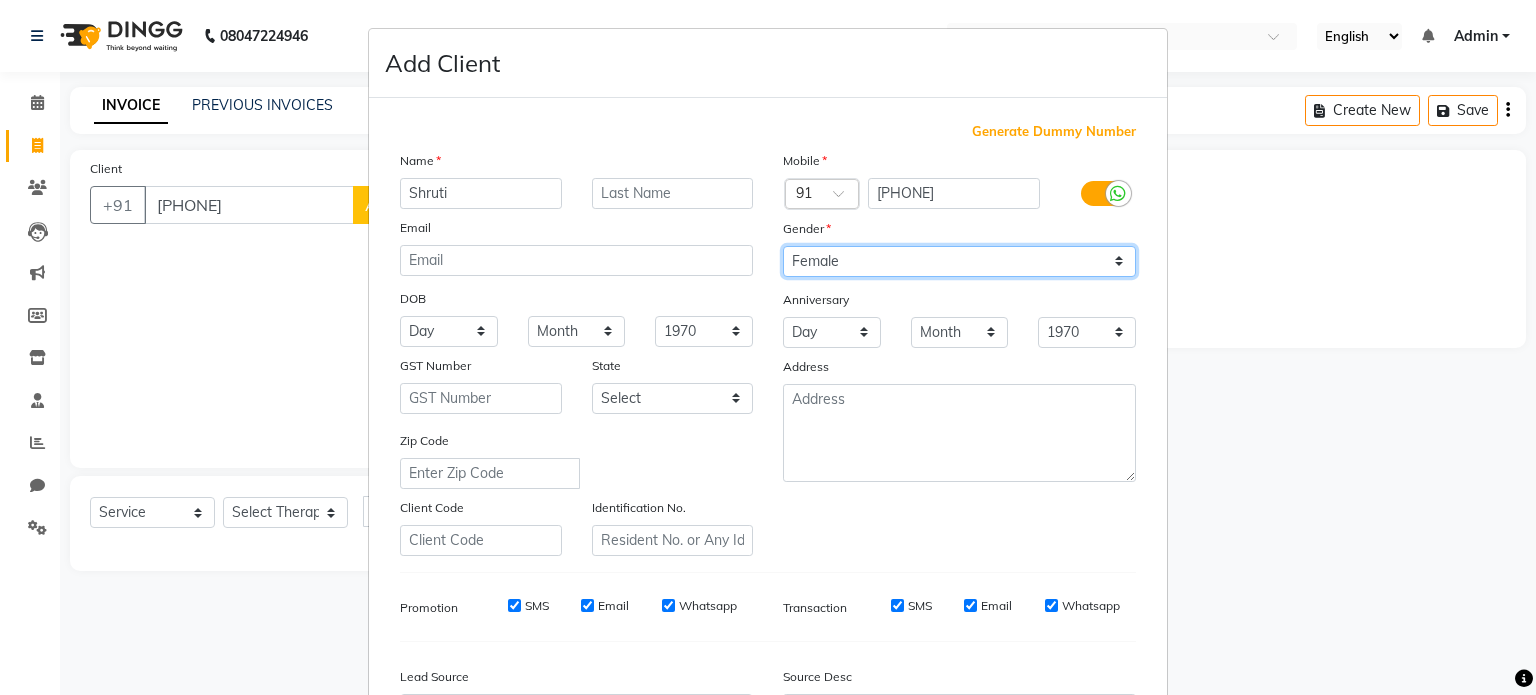 click on "Select Male Female Other Prefer Not To Say" at bounding box center (959, 261) 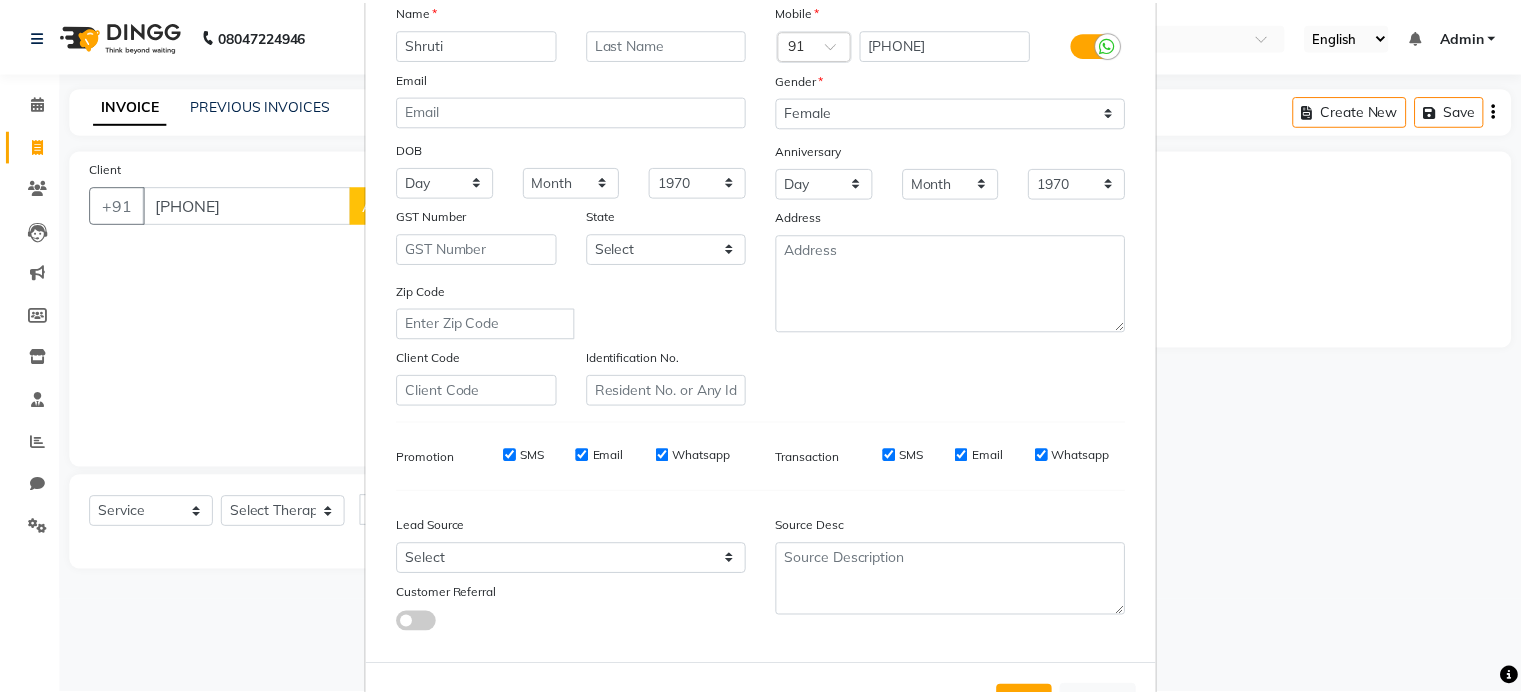 scroll, scrollTop: 237, scrollLeft: 0, axis: vertical 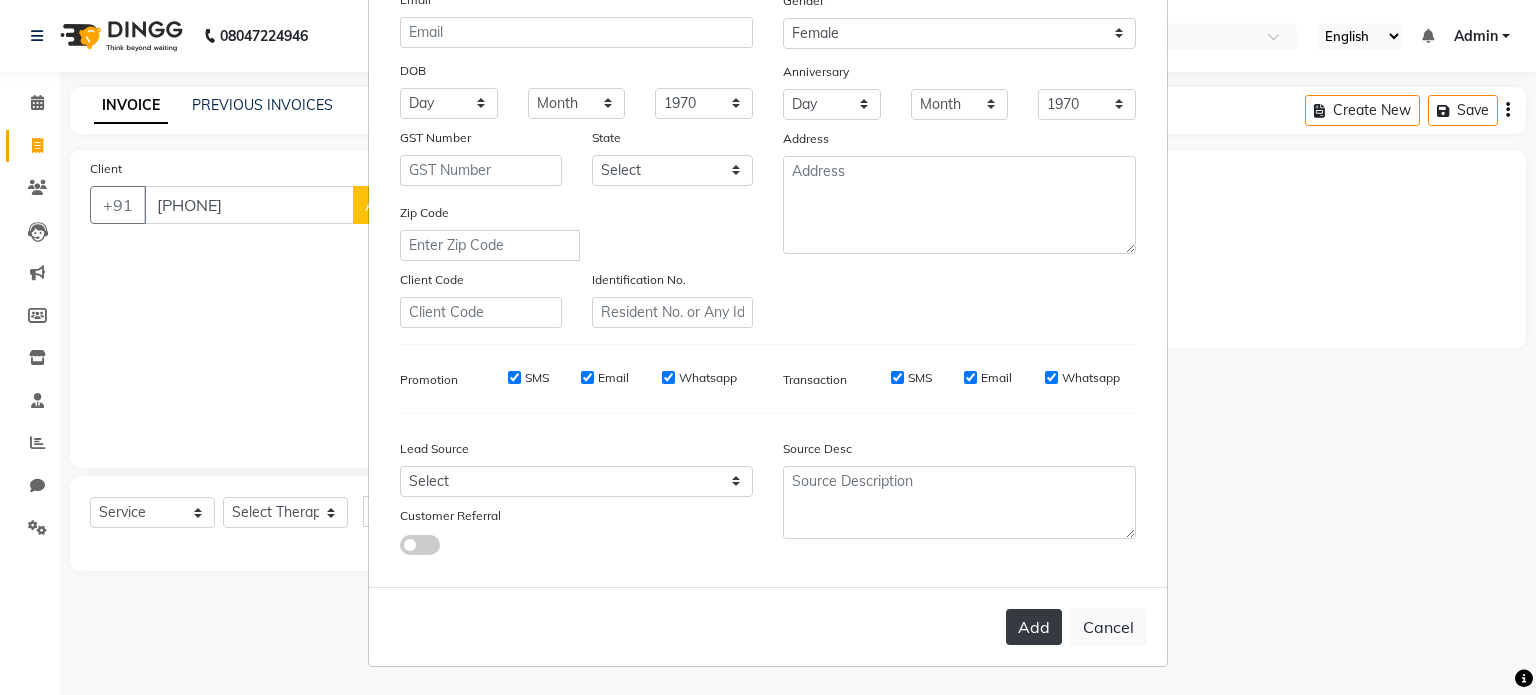 click on "Add" at bounding box center [1034, 627] 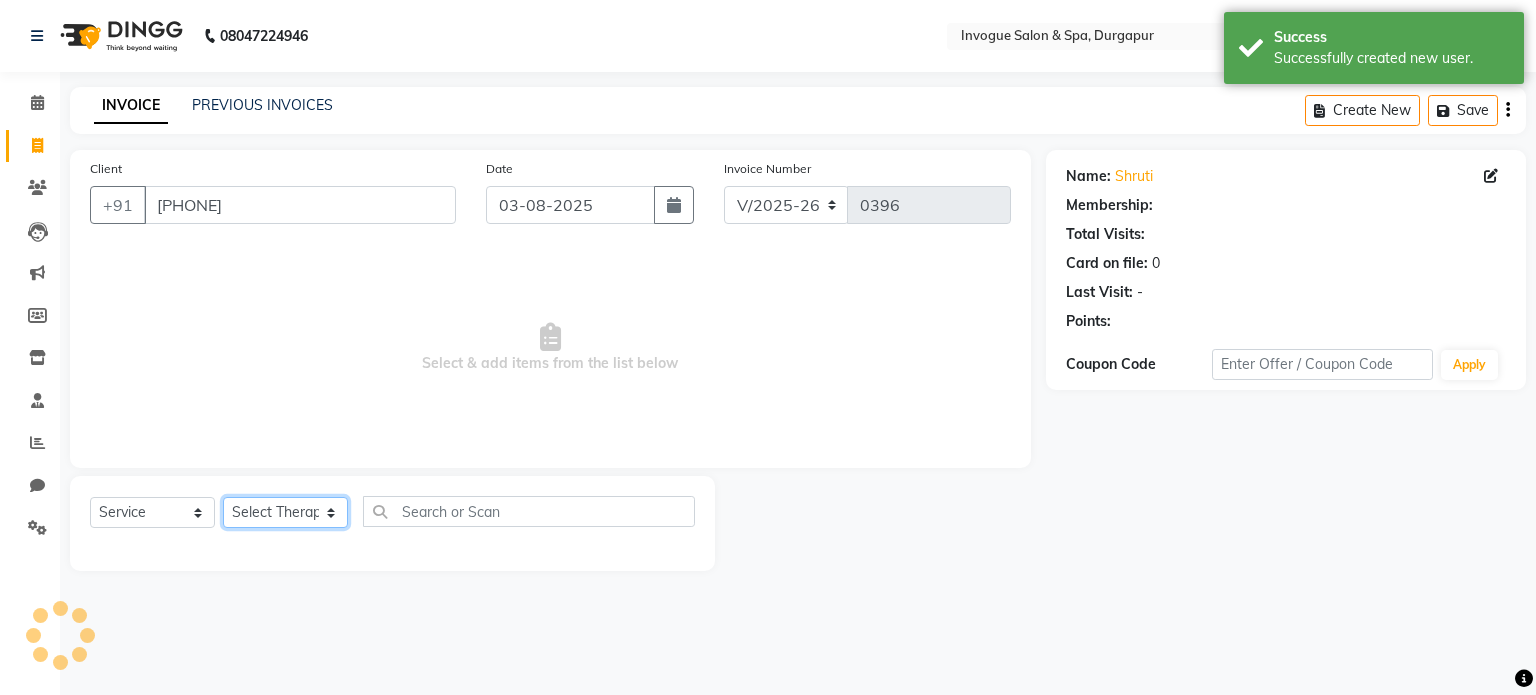 click on "Select Therapist [FIRST]  [FIRST]  [FIRST] [FIRST]   [FIRST] [FIRST]   [FIRST] ( Spa Therapist )  [FIRST]" 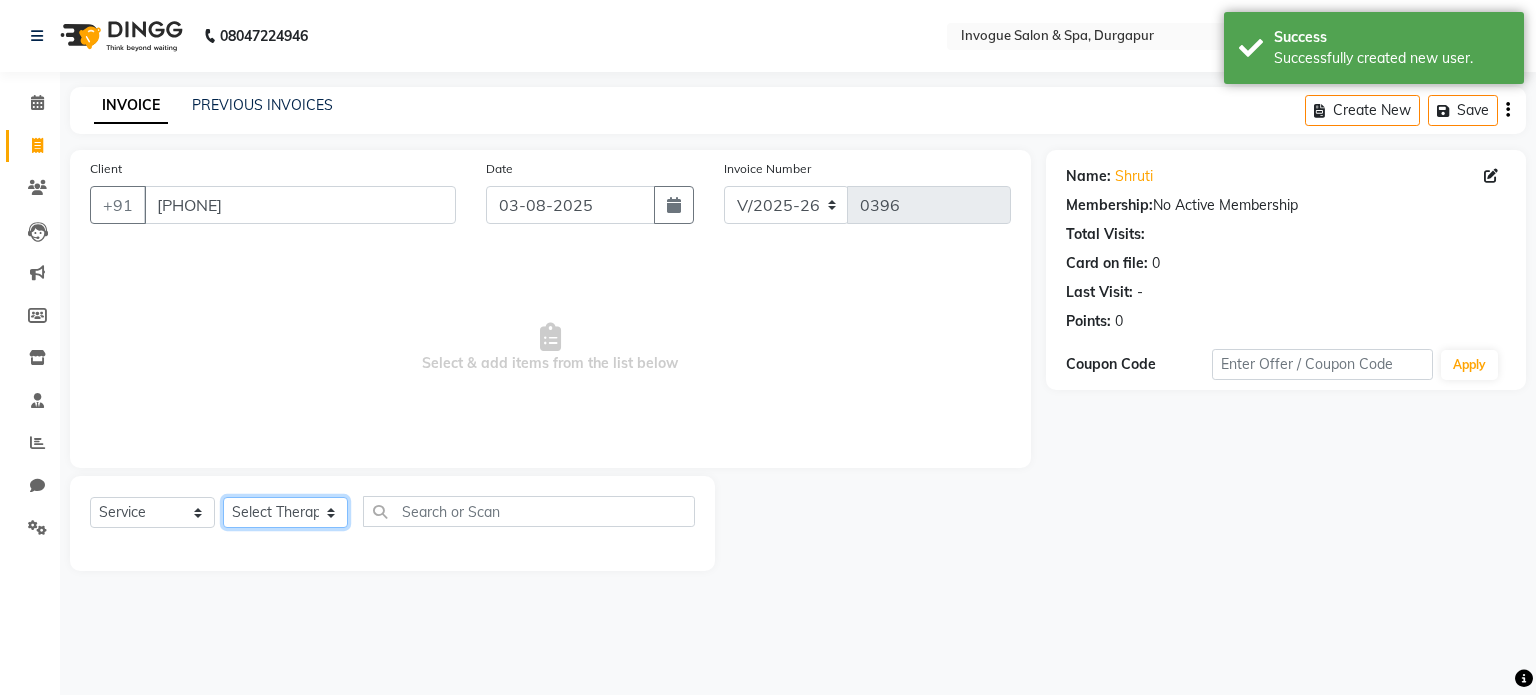 select on "75000" 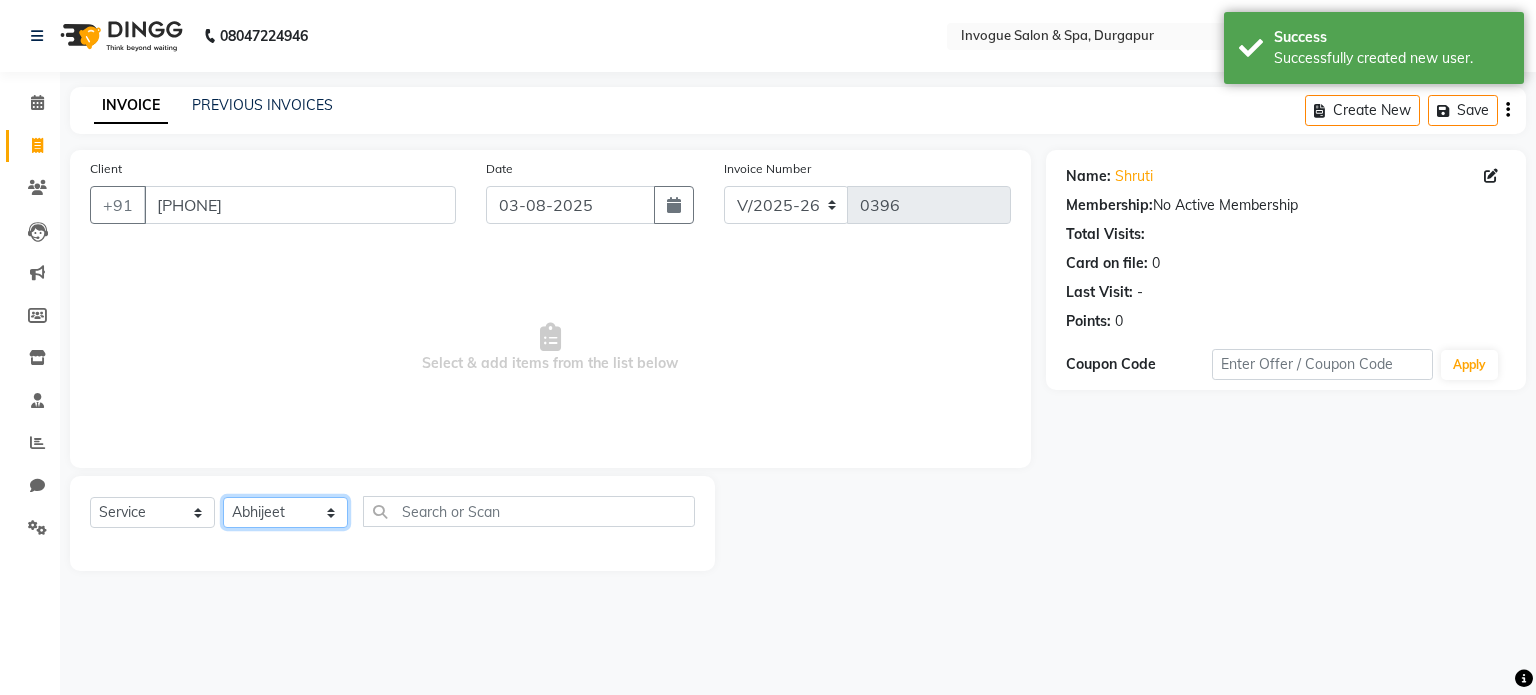 click on "Select Therapist [FIRST]  [FIRST]  [FIRST] [FIRST]   [FIRST] [FIRST]   [FIRST] ( Spa Therapist )  [FIRST]" 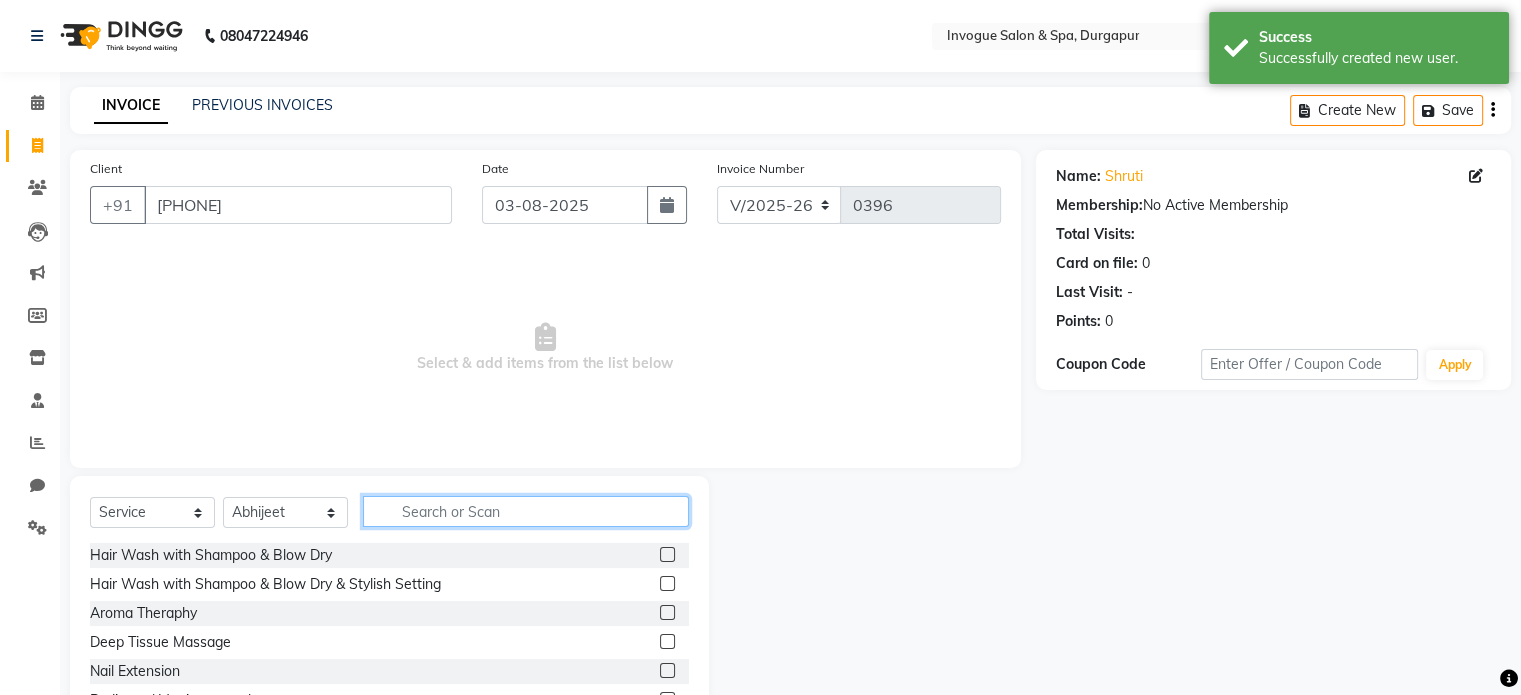 click 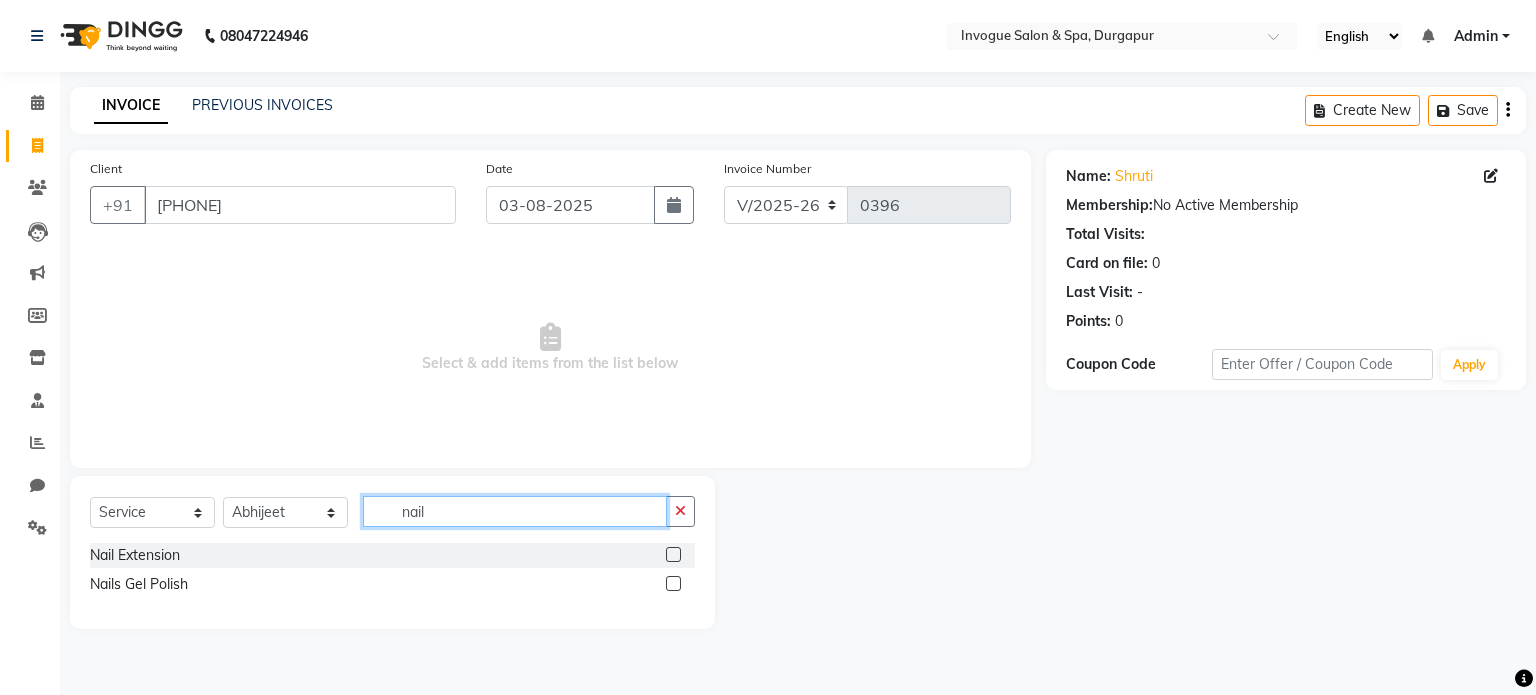 type on "nail" 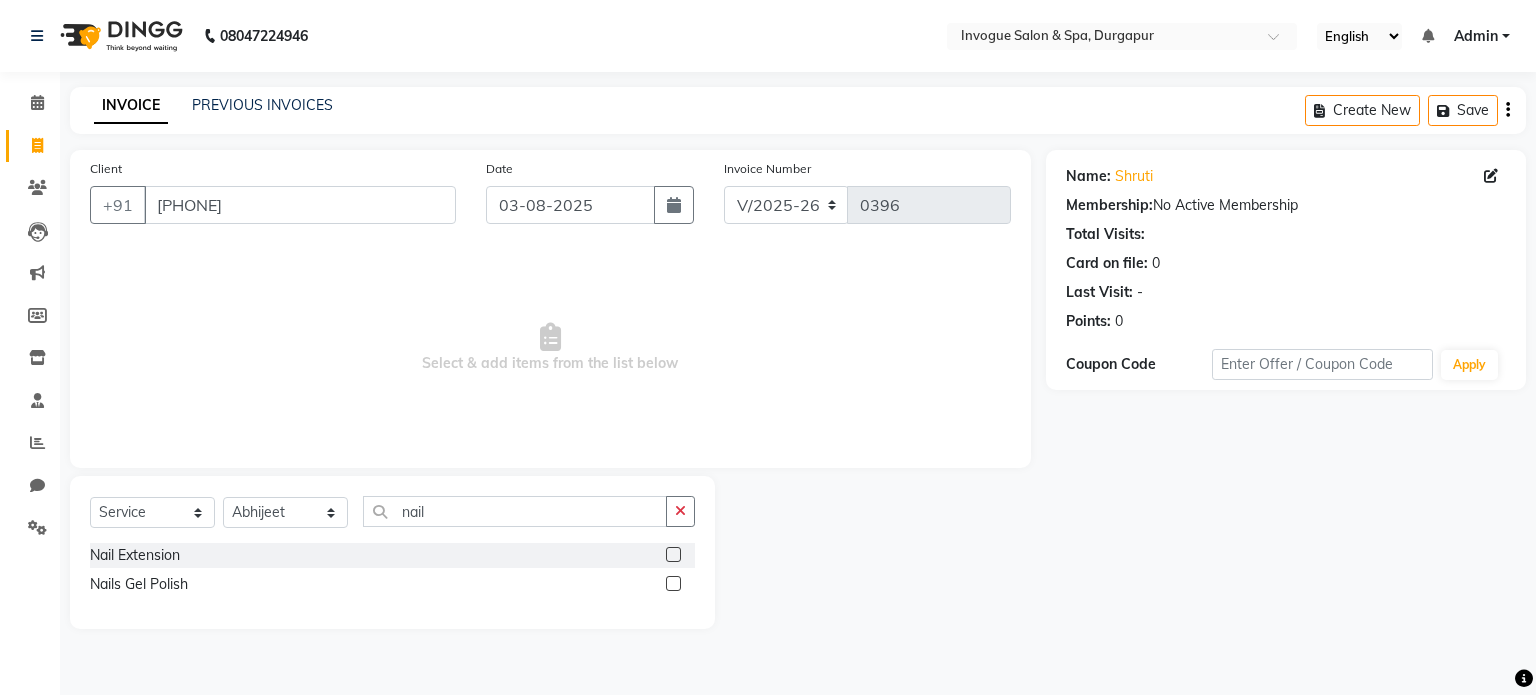 click 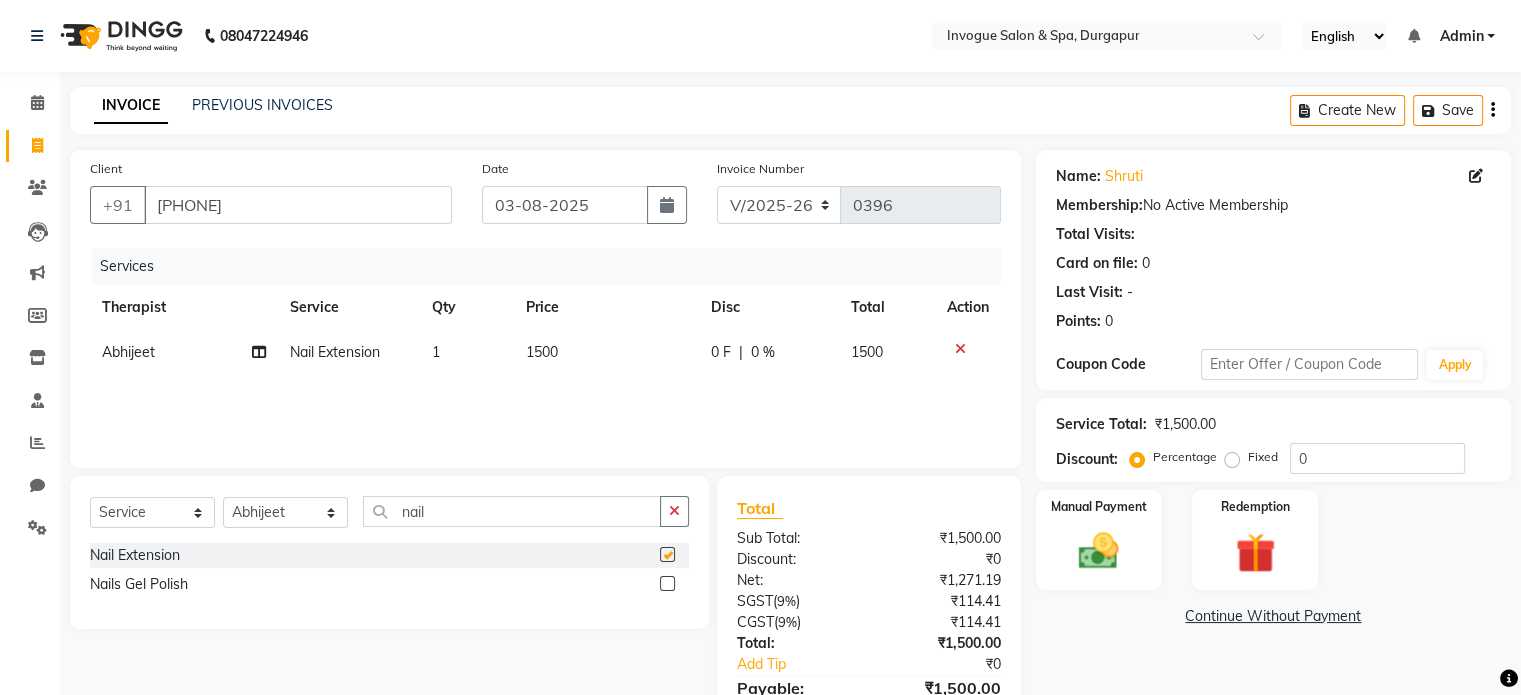 checkbox on "false" 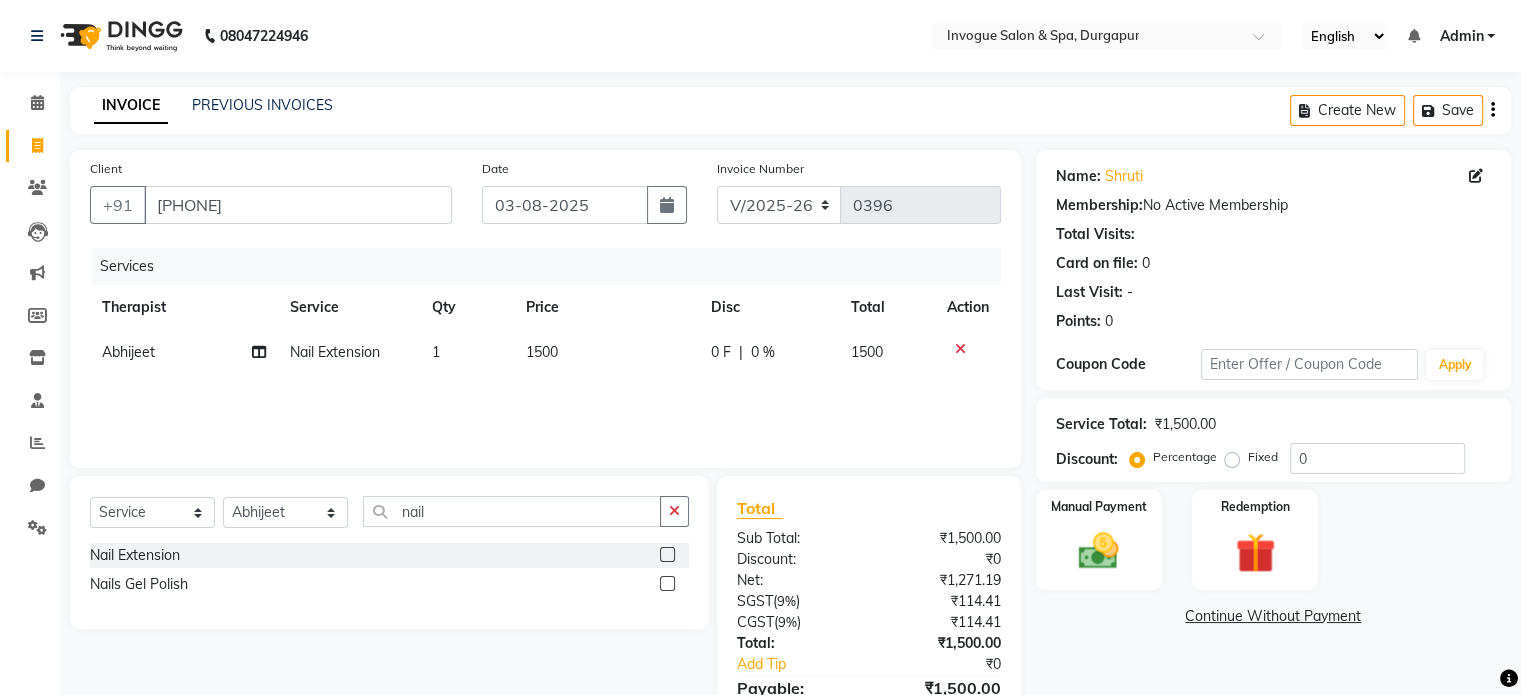 scroll, scrollTop: 105, scrollLeft: 0, axis: vertical 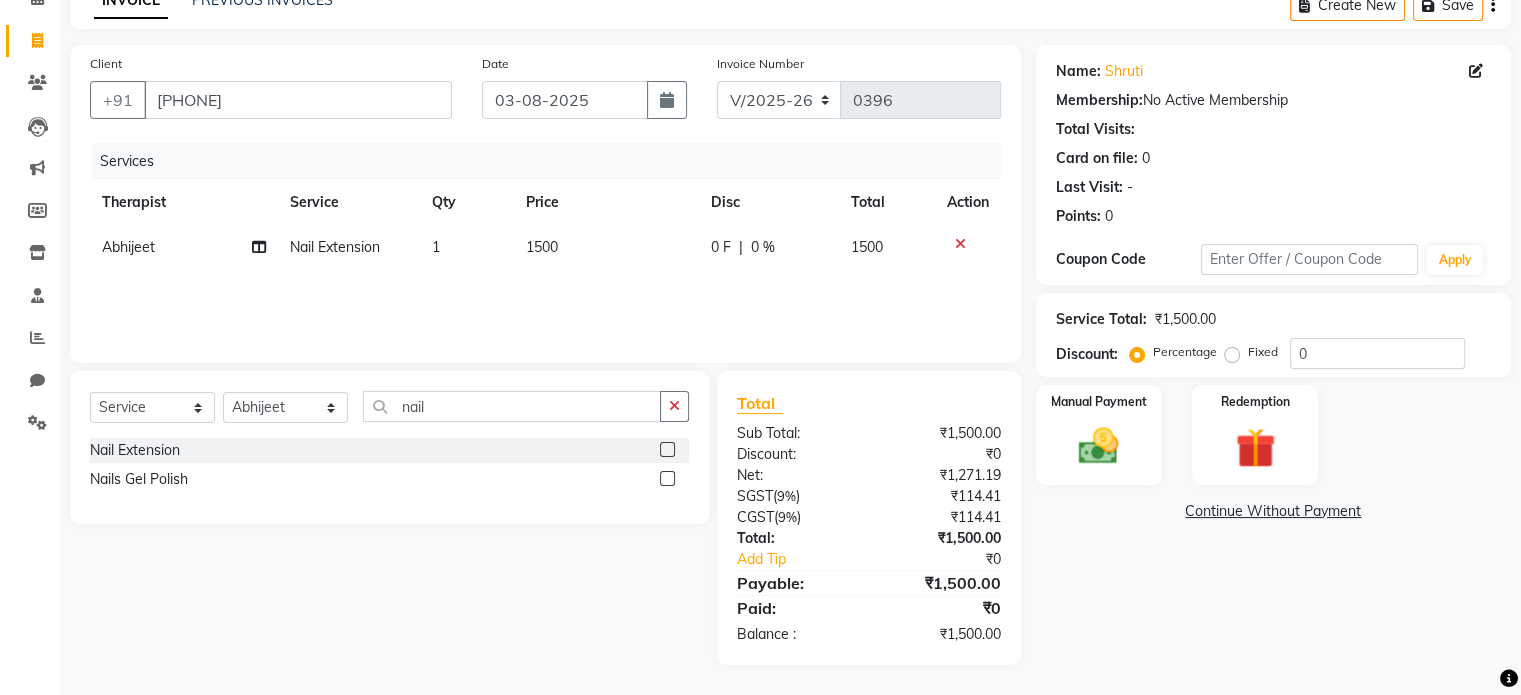click on "Fixed" 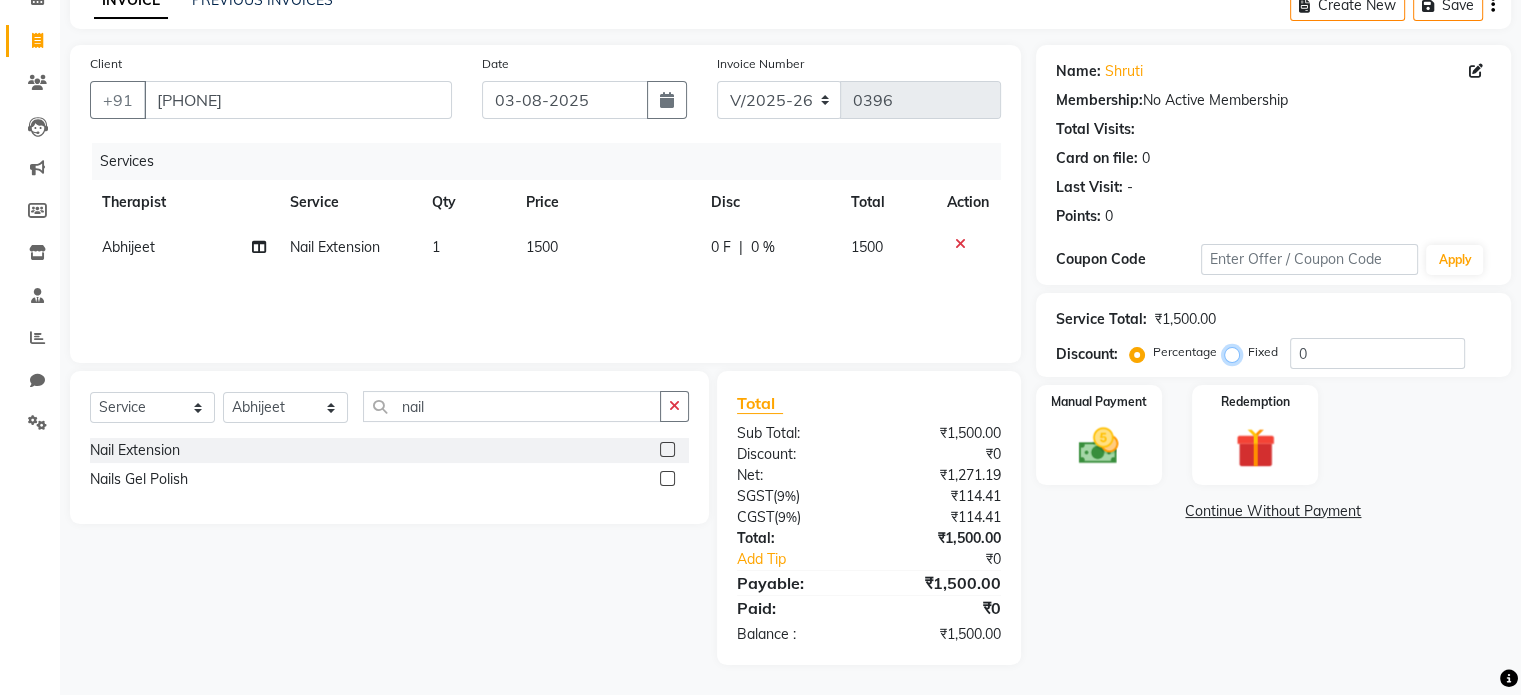click on "Fixed" at bounding box center (1236, 352) 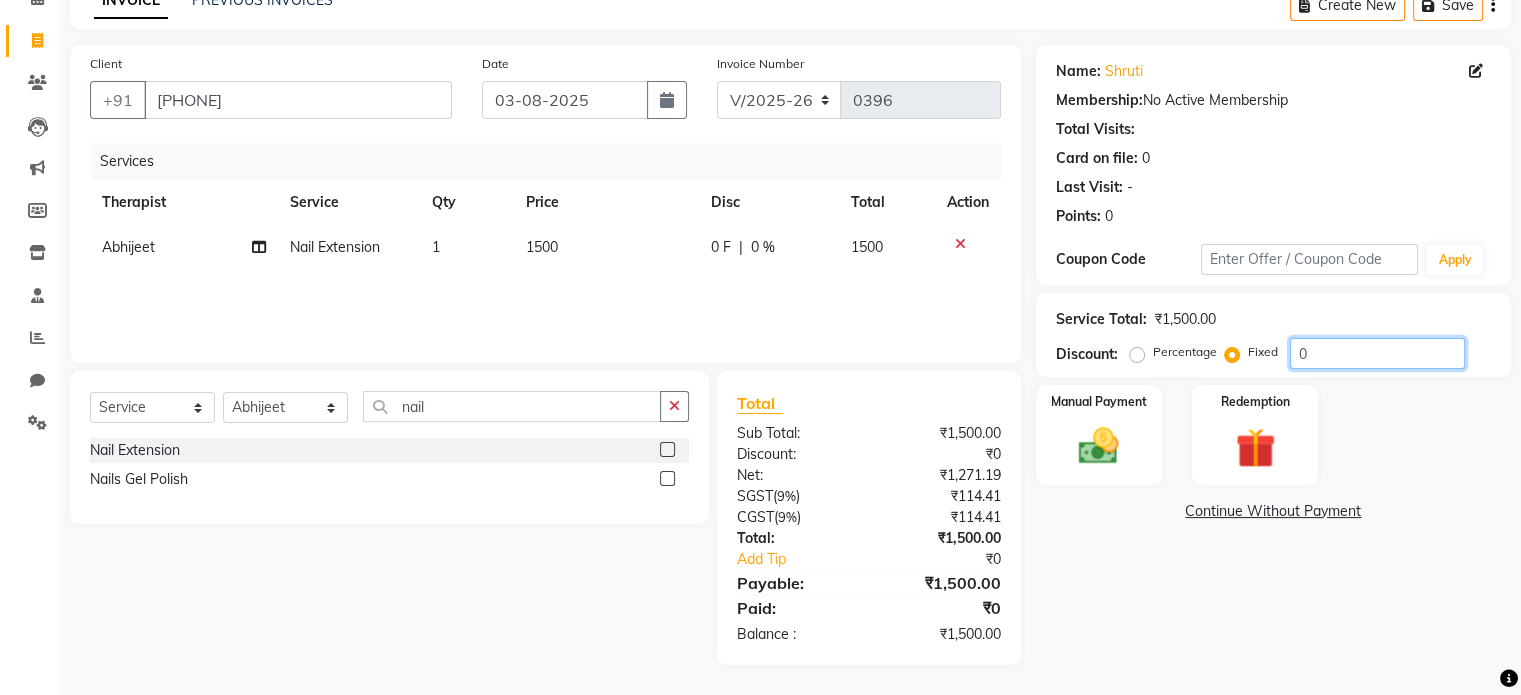 click on "0" 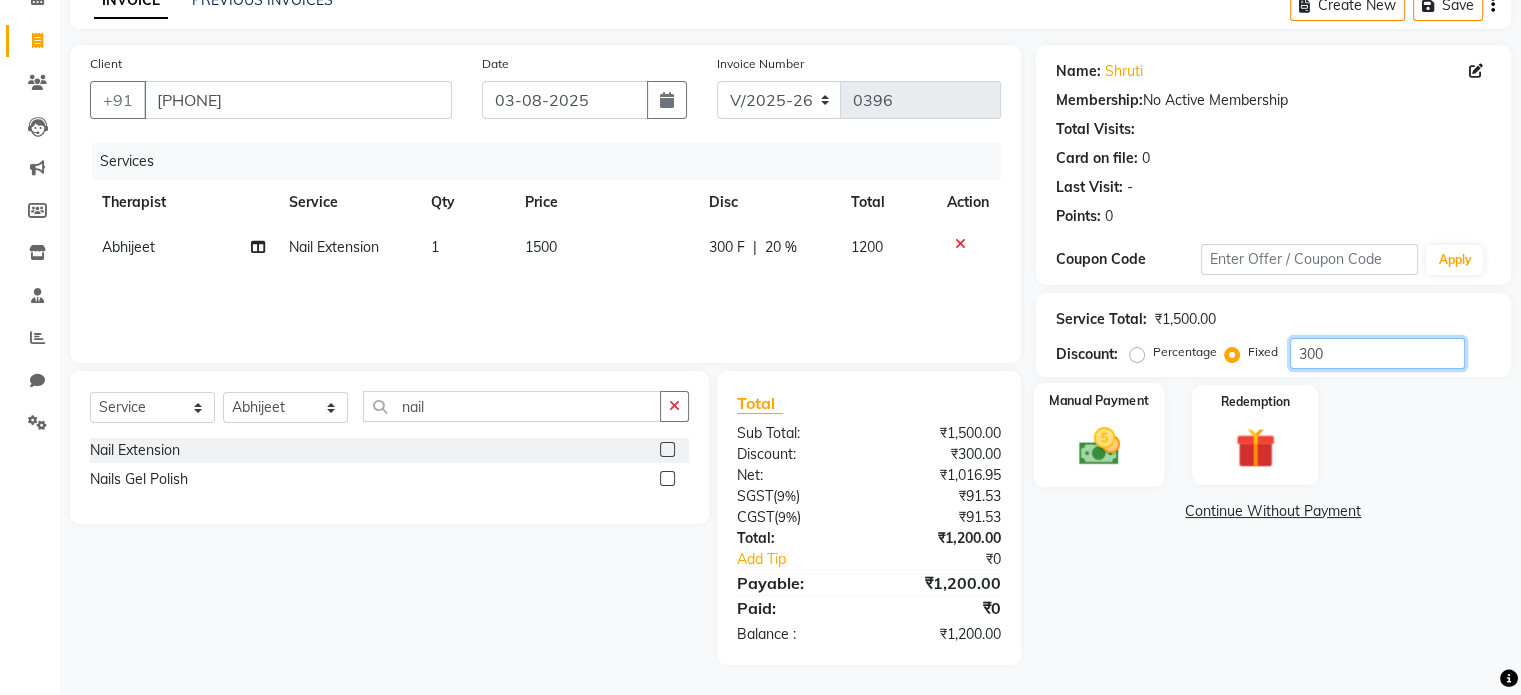 type on "300" 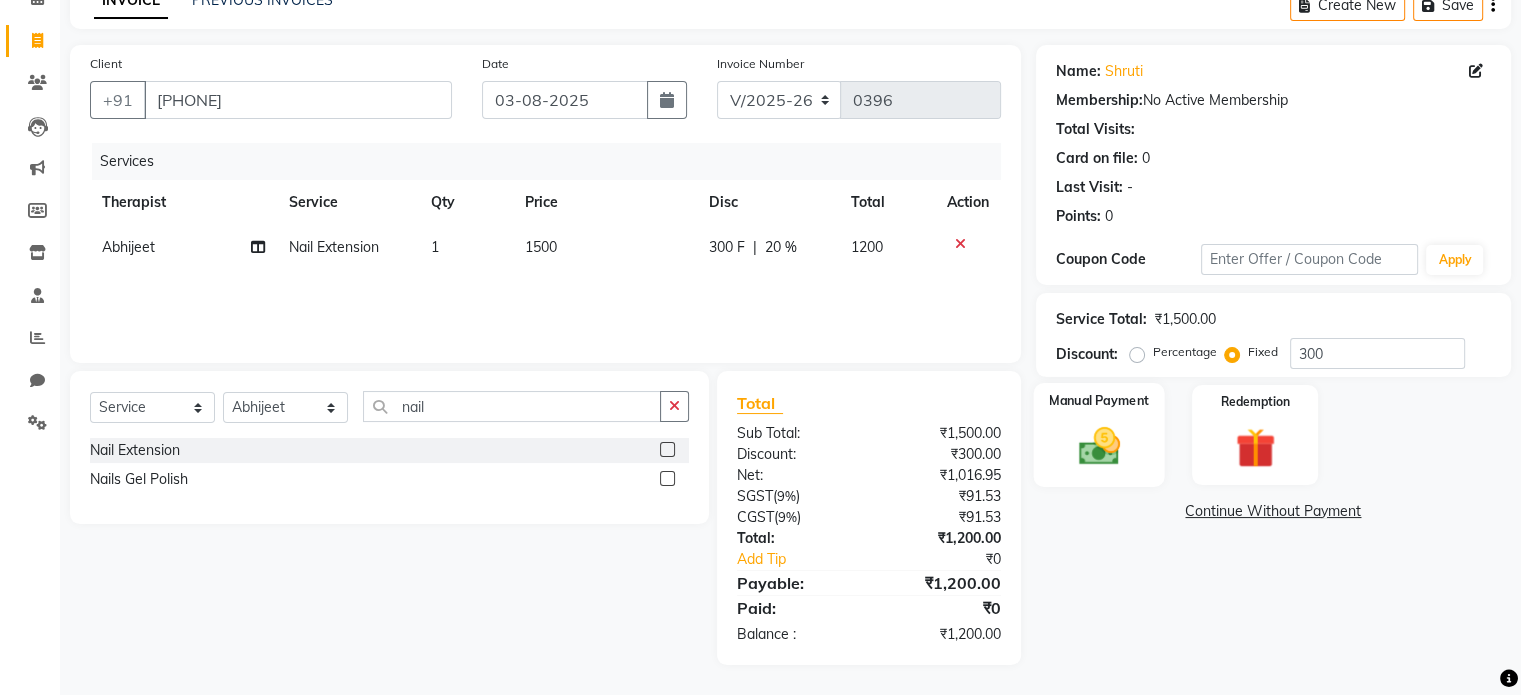 click 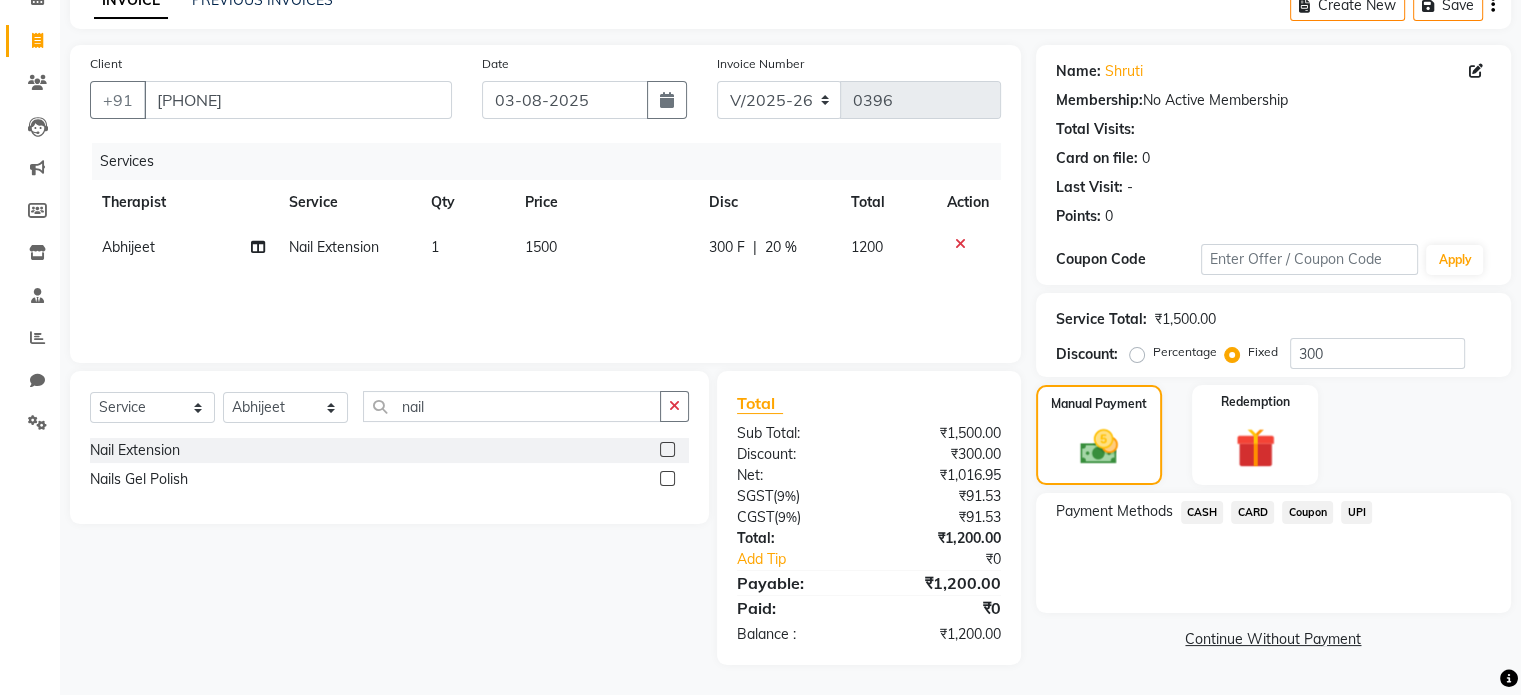 click on "UPI" 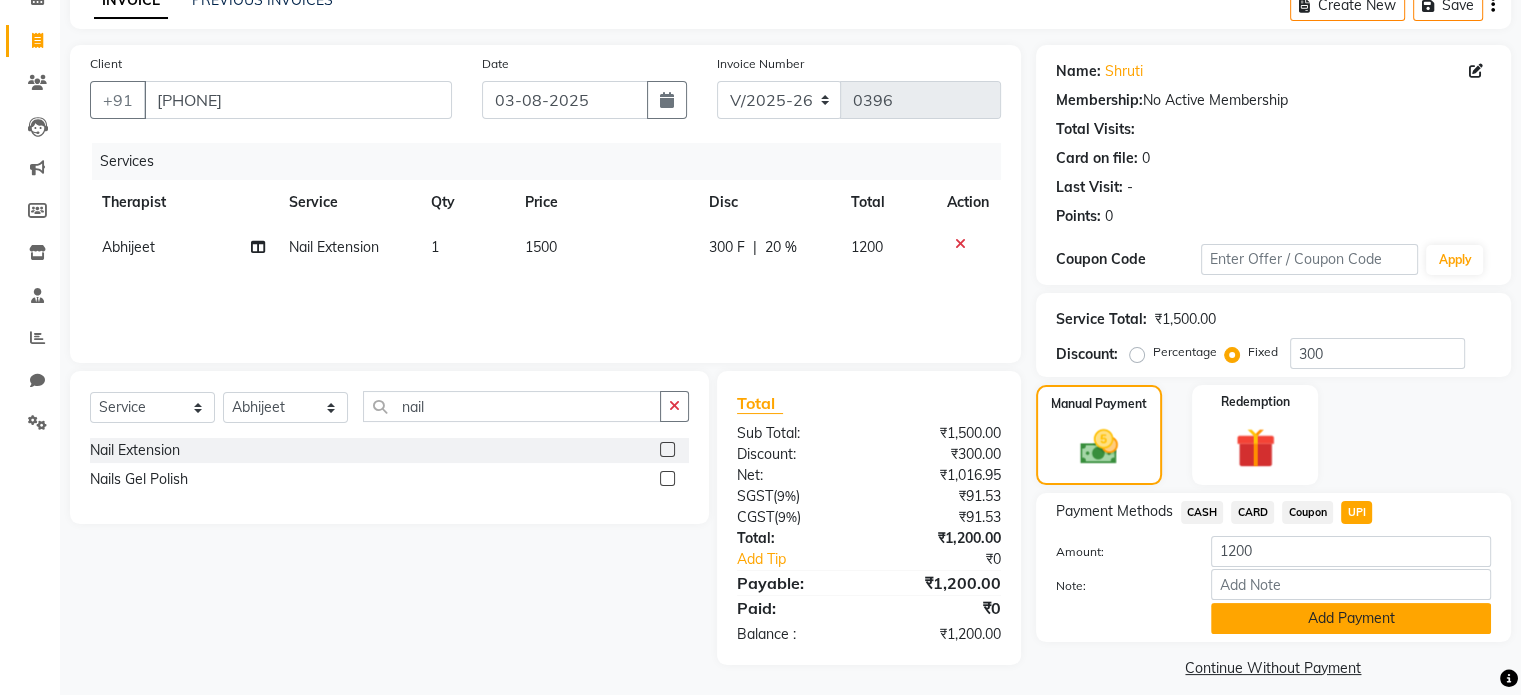 click on "Add Payment" 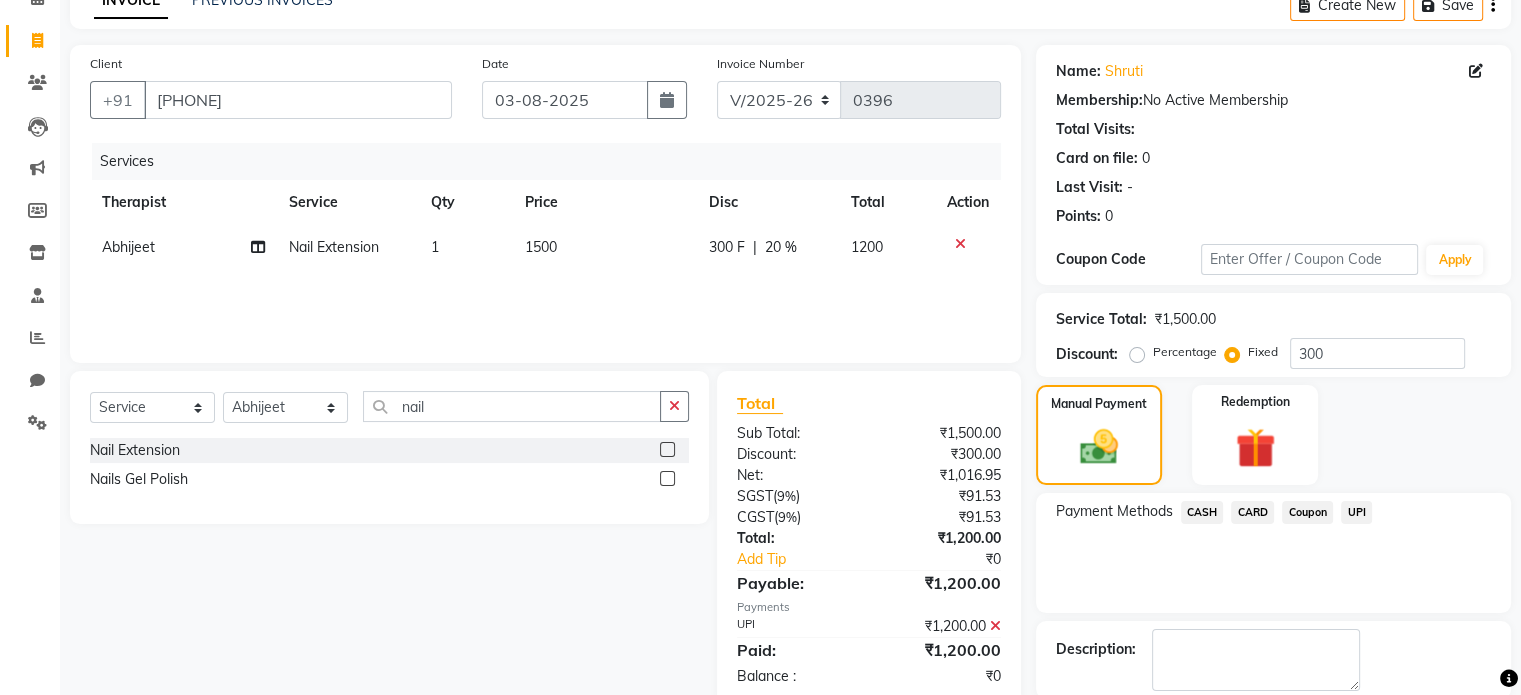 scroll, scrollTop: 205, scrollLeft: 0, axis: vertical 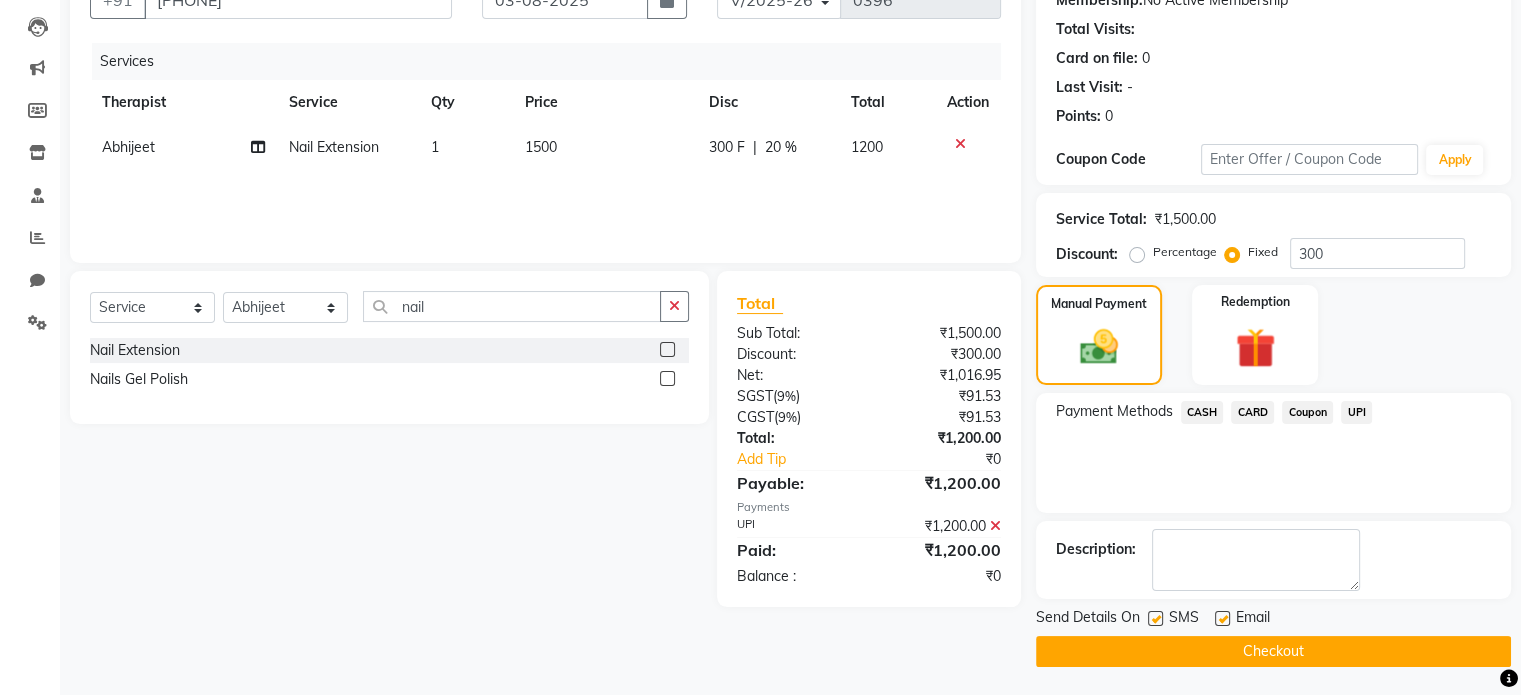 click on "Checkout" 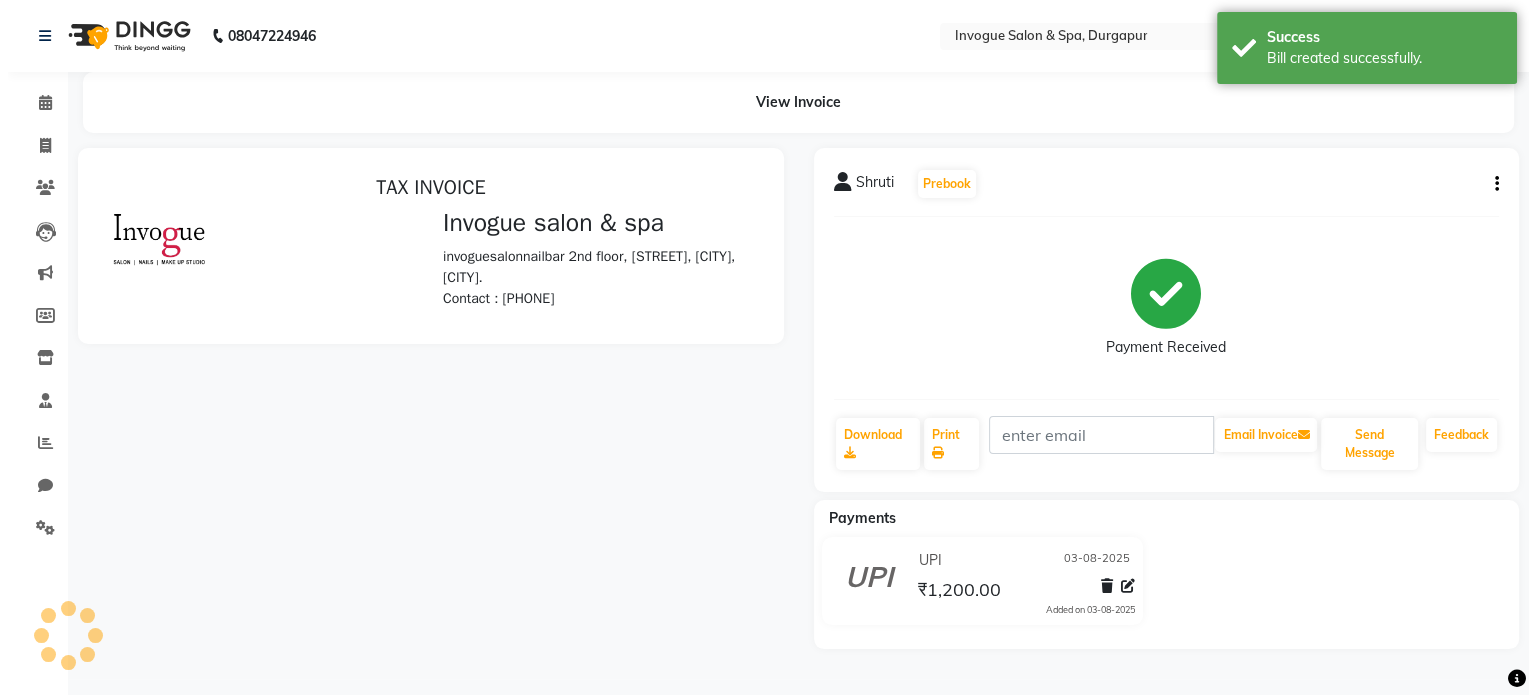 scroll, scrollTop: 0, scrollLeft: 0, axis: both 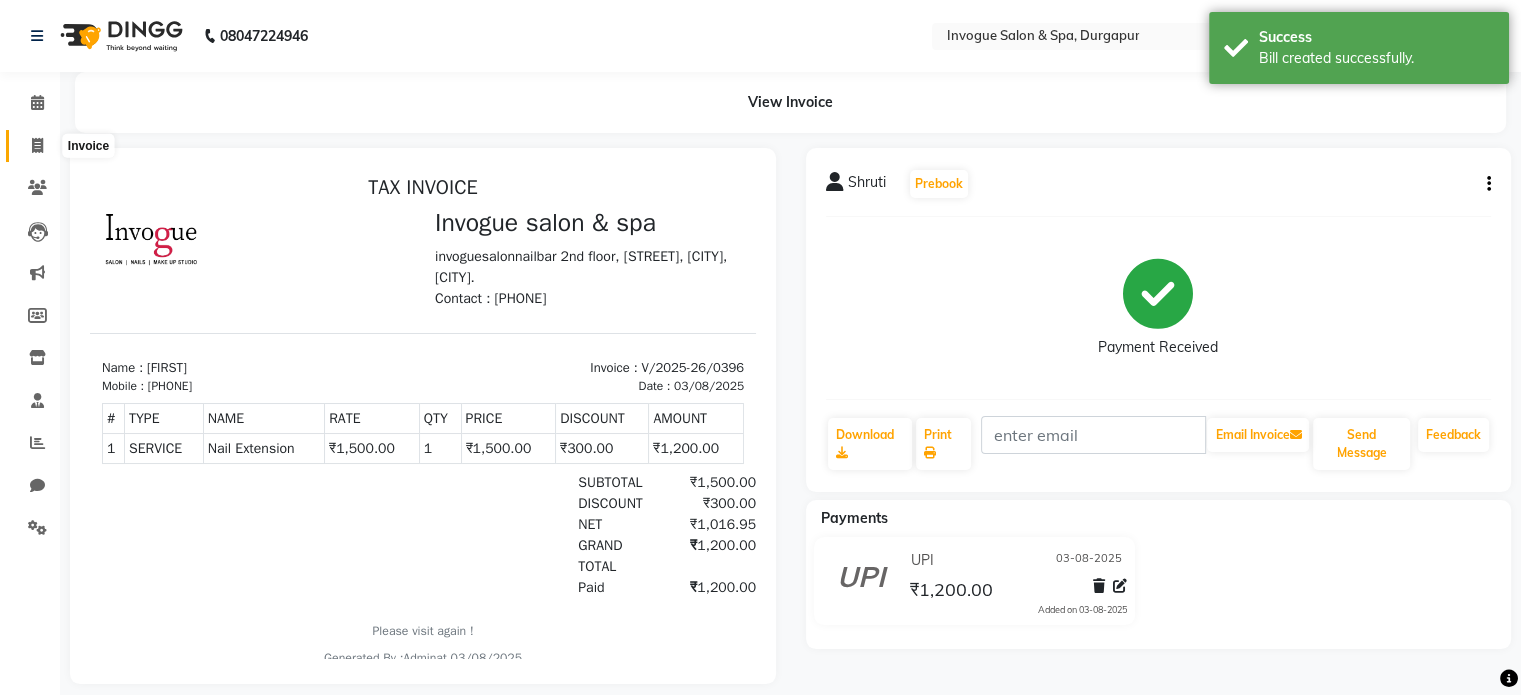 click 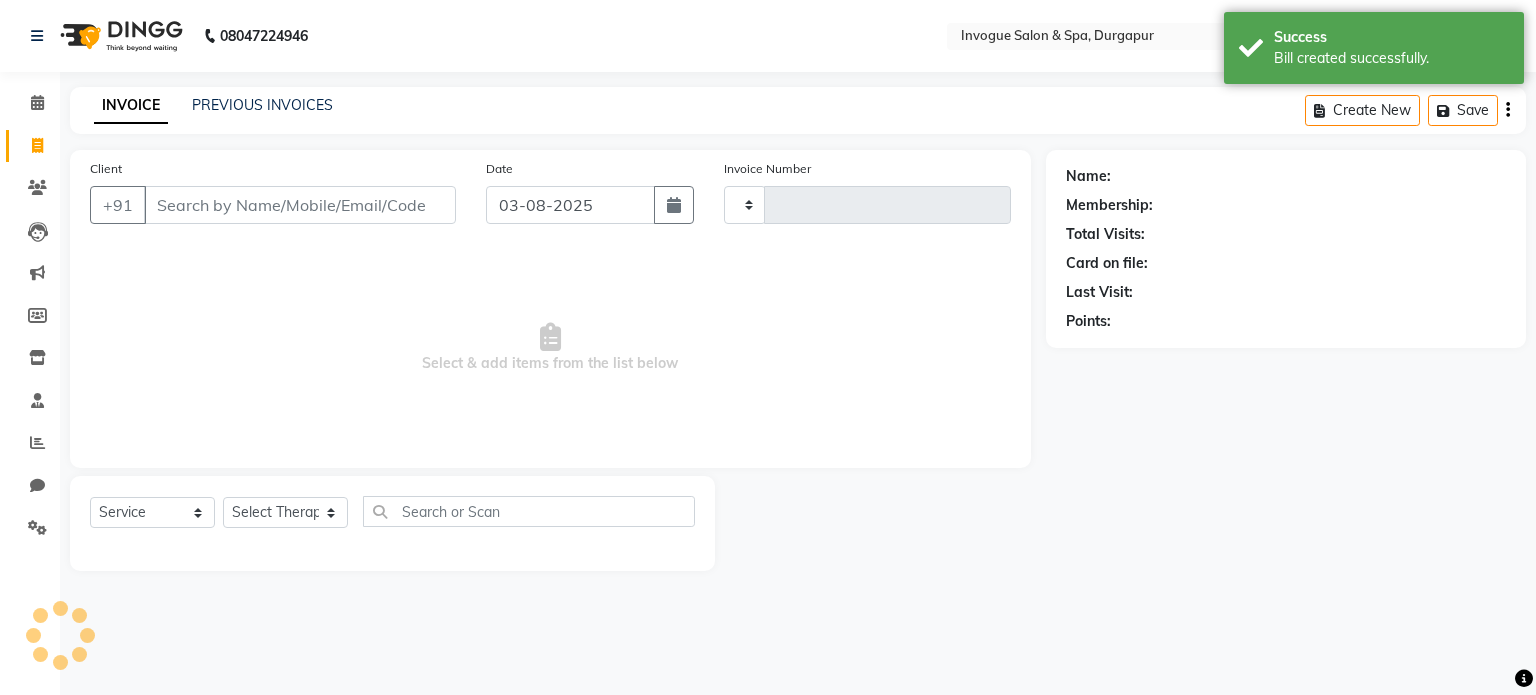 type on "0397" 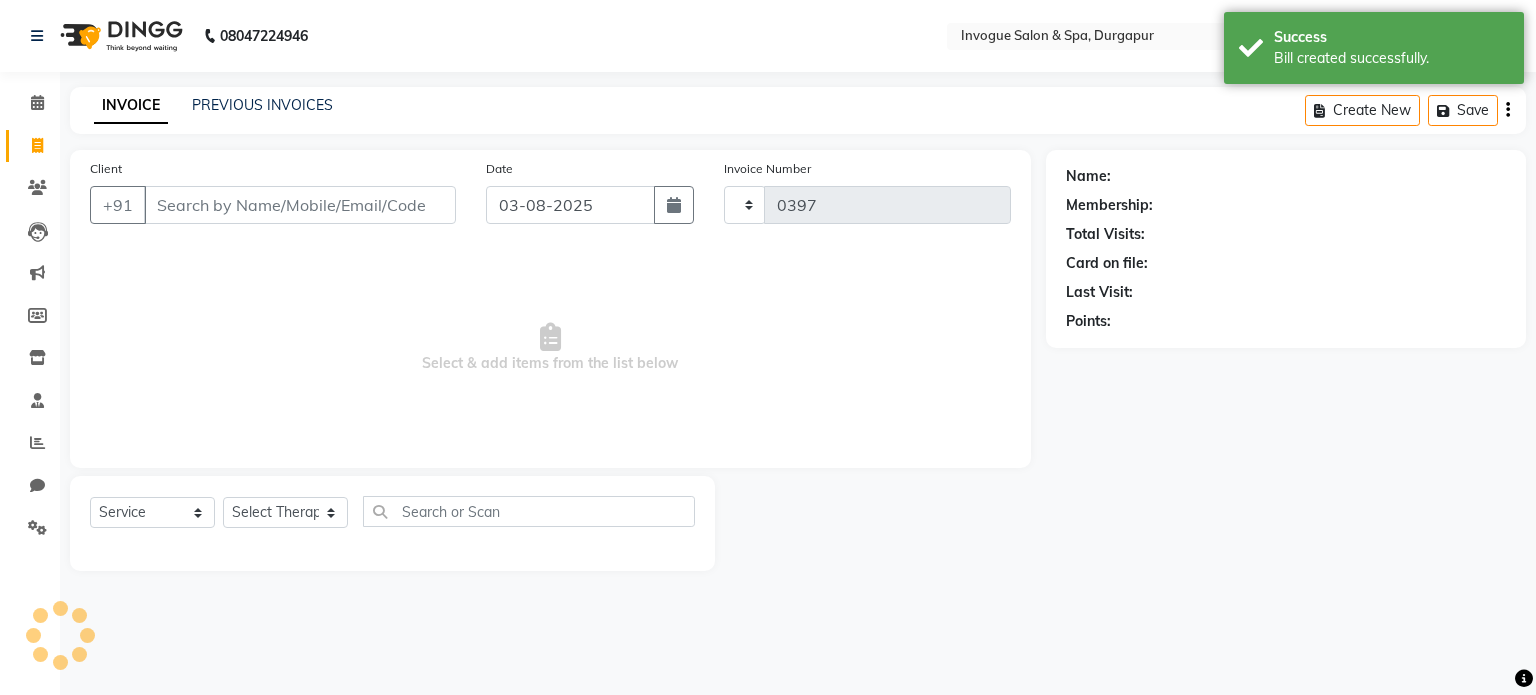 select on "8086" 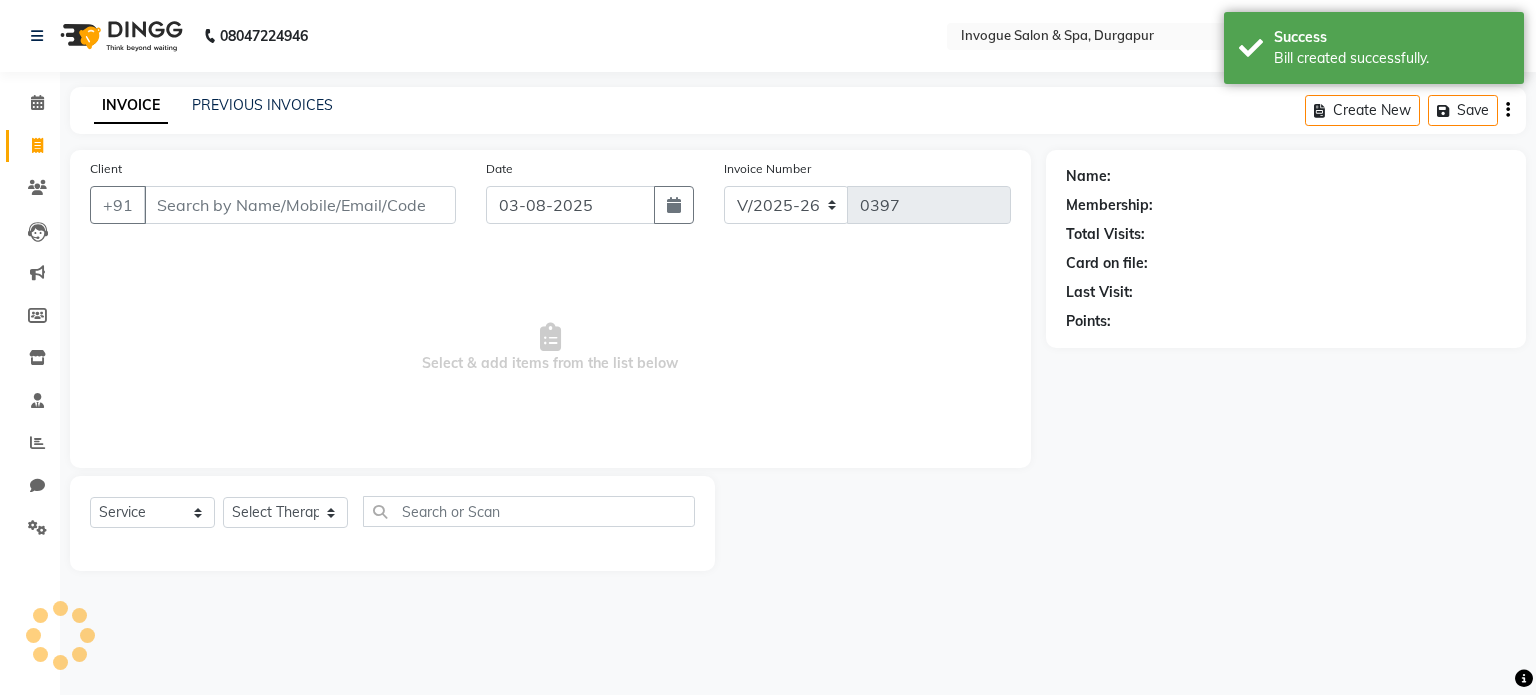 click on "Client" at bounding box center (300, 205) 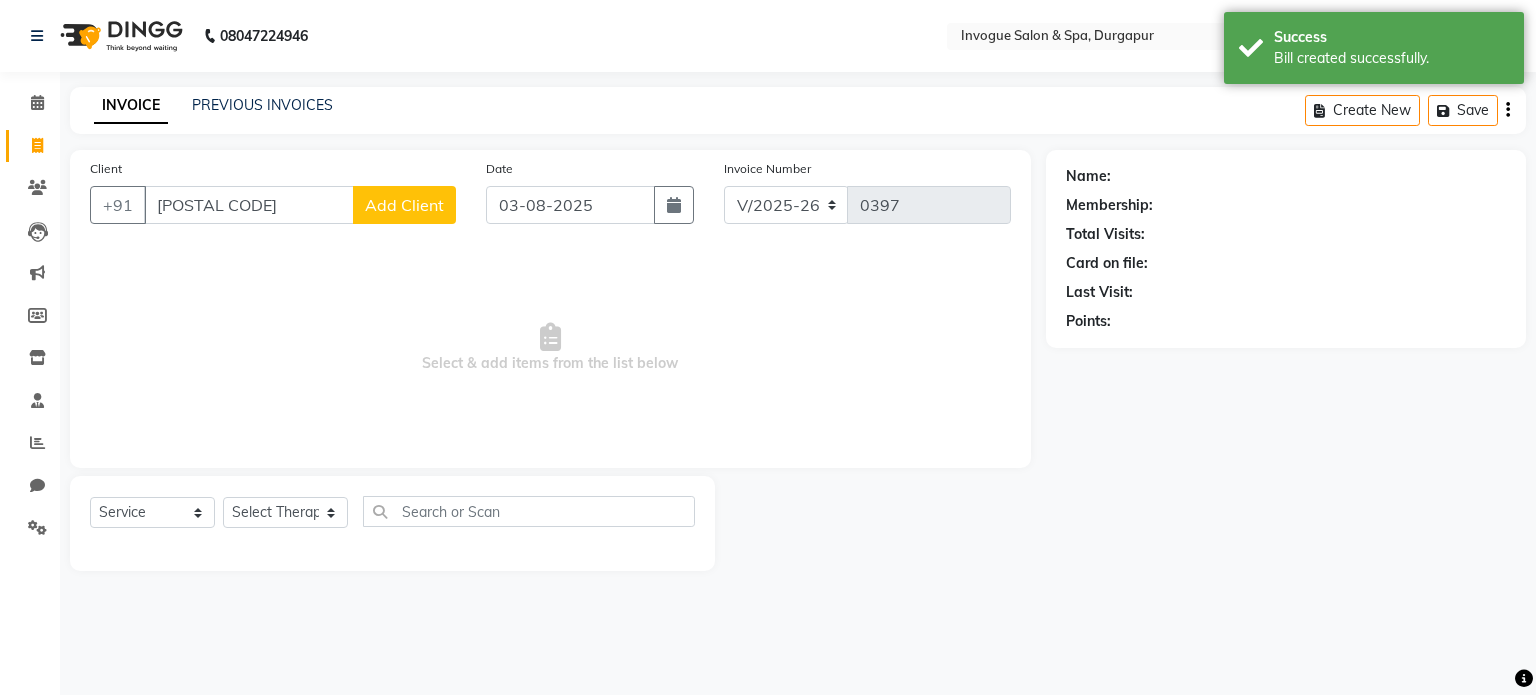 type on "[POSTAL CODE]" 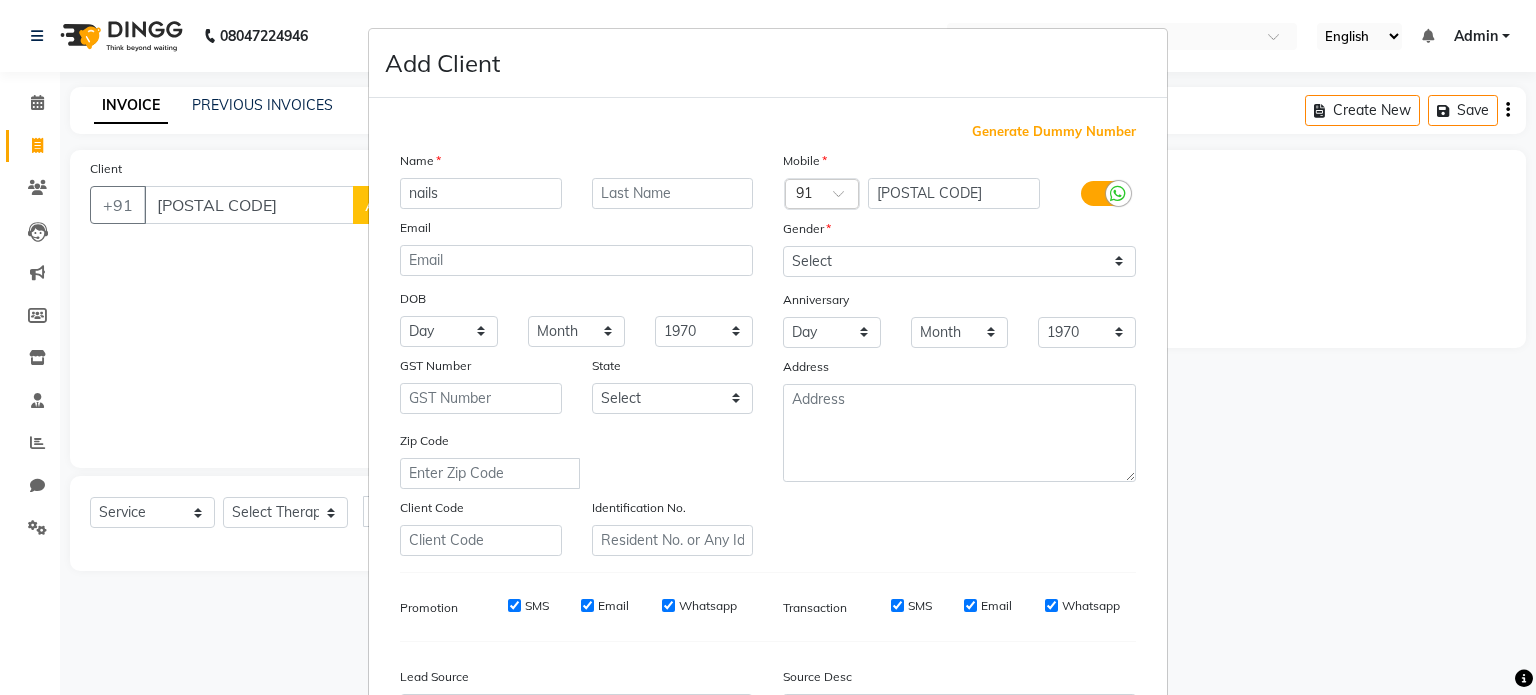 type on "nails" 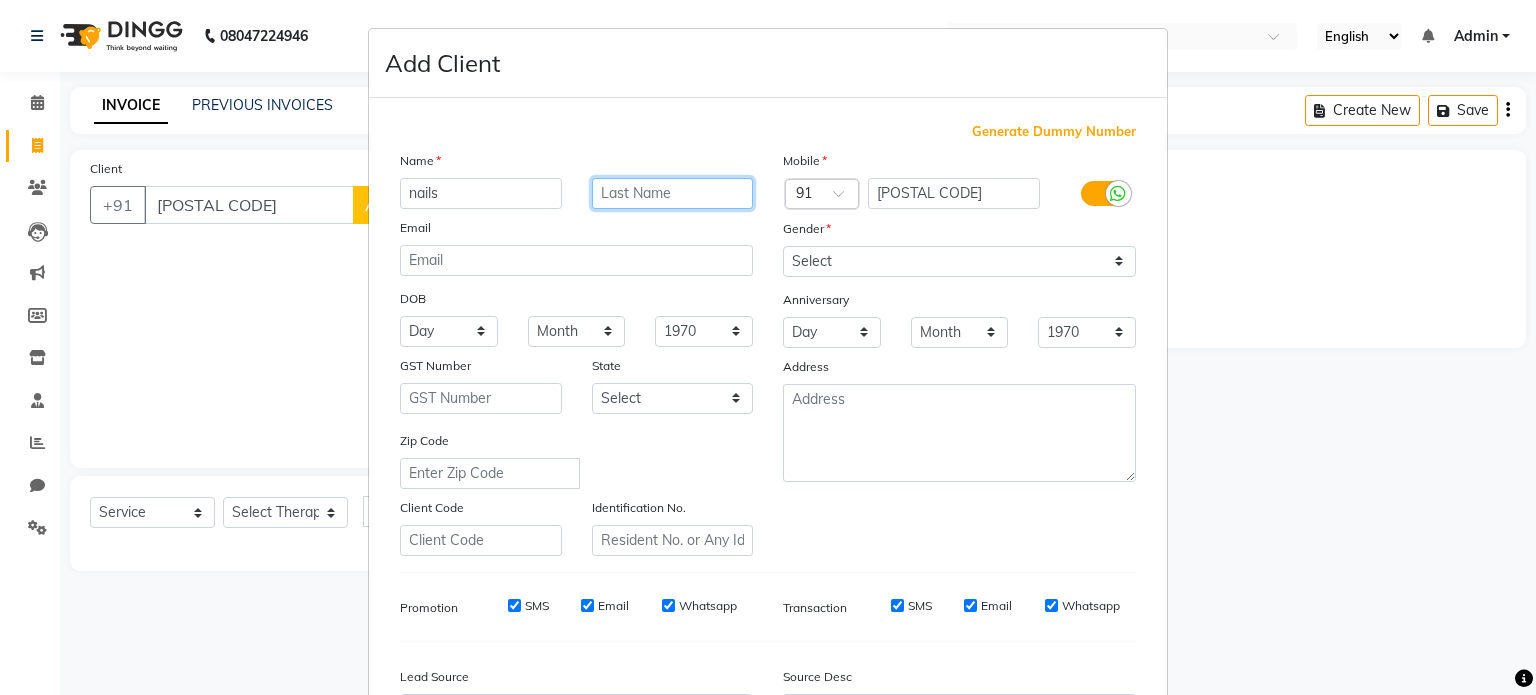 click at bounding box center (673, 193) 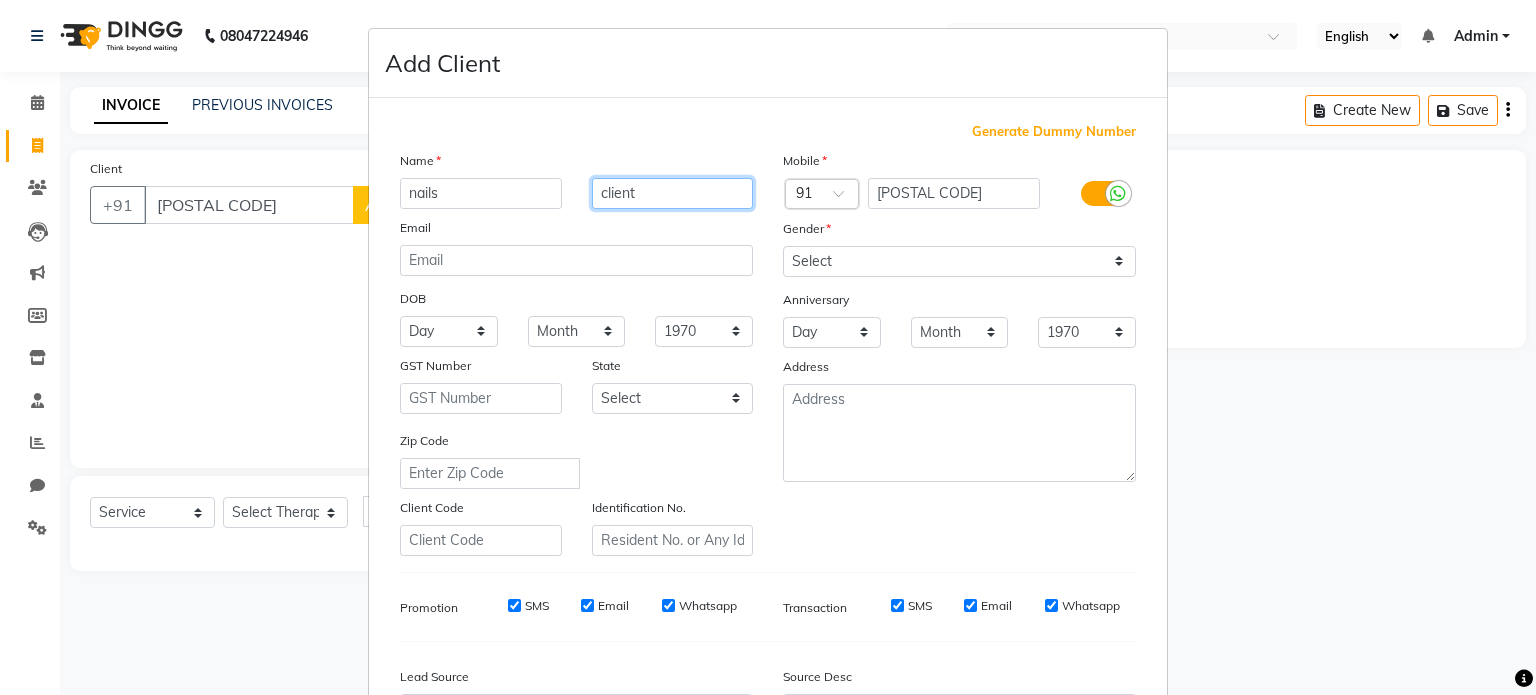 type on "client" 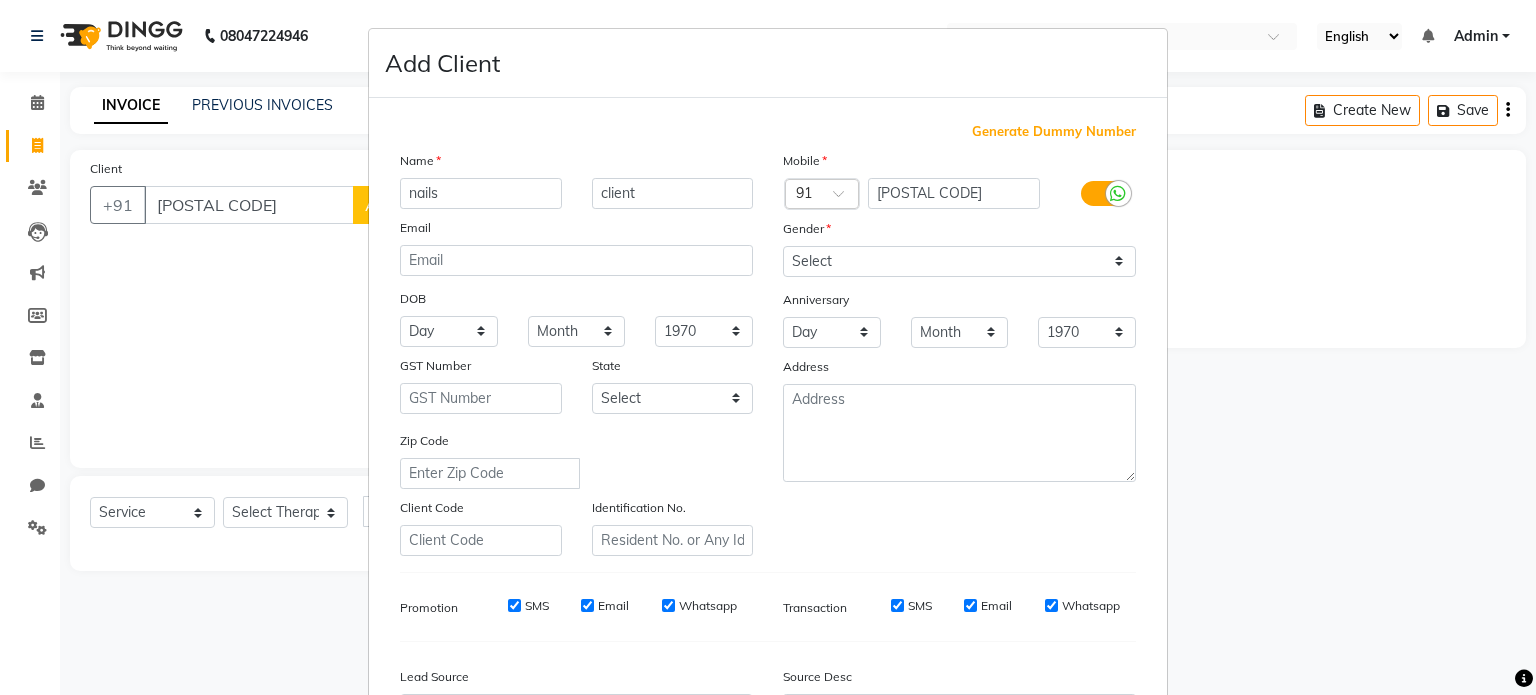 click on "Generate Dummy Number" at bounding box center [1054, 132] 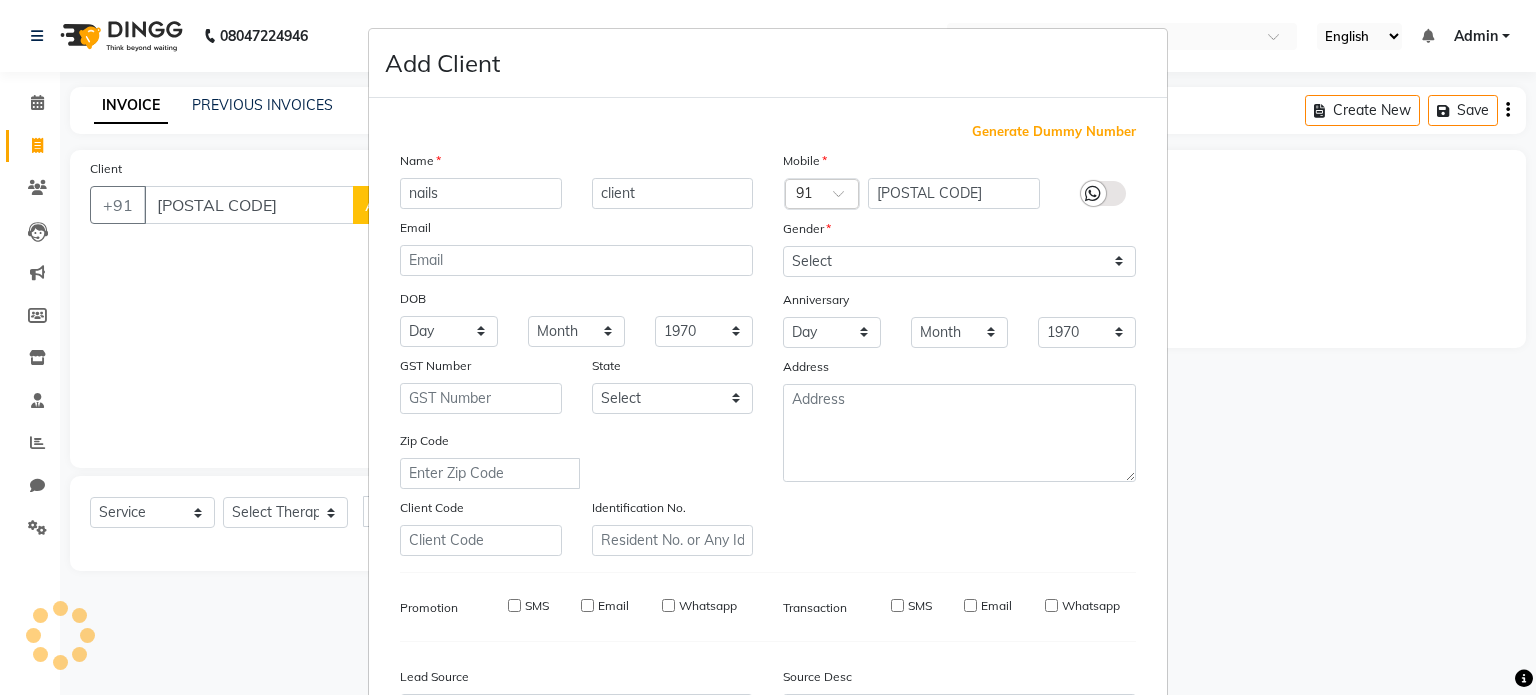 type on "[CREDIT CARD NUMBER]" 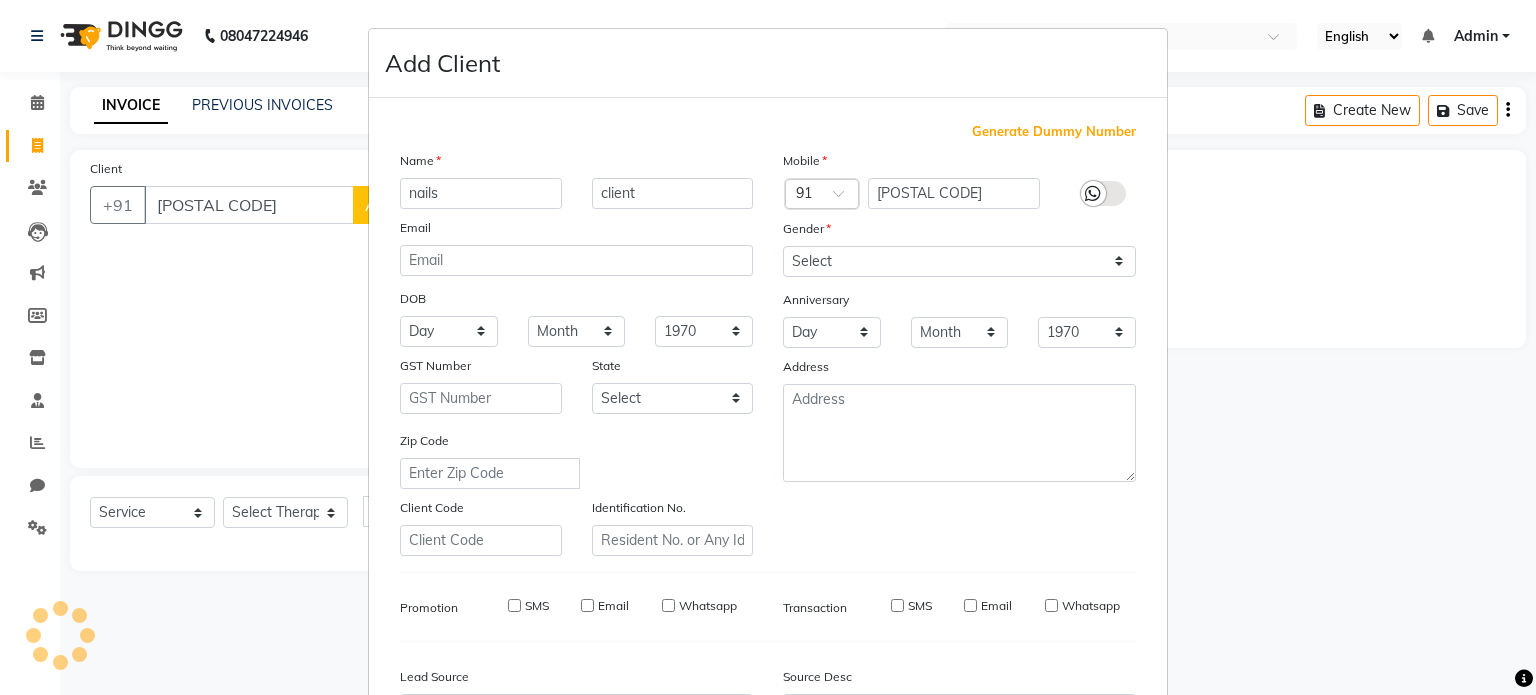checkbox on "false" 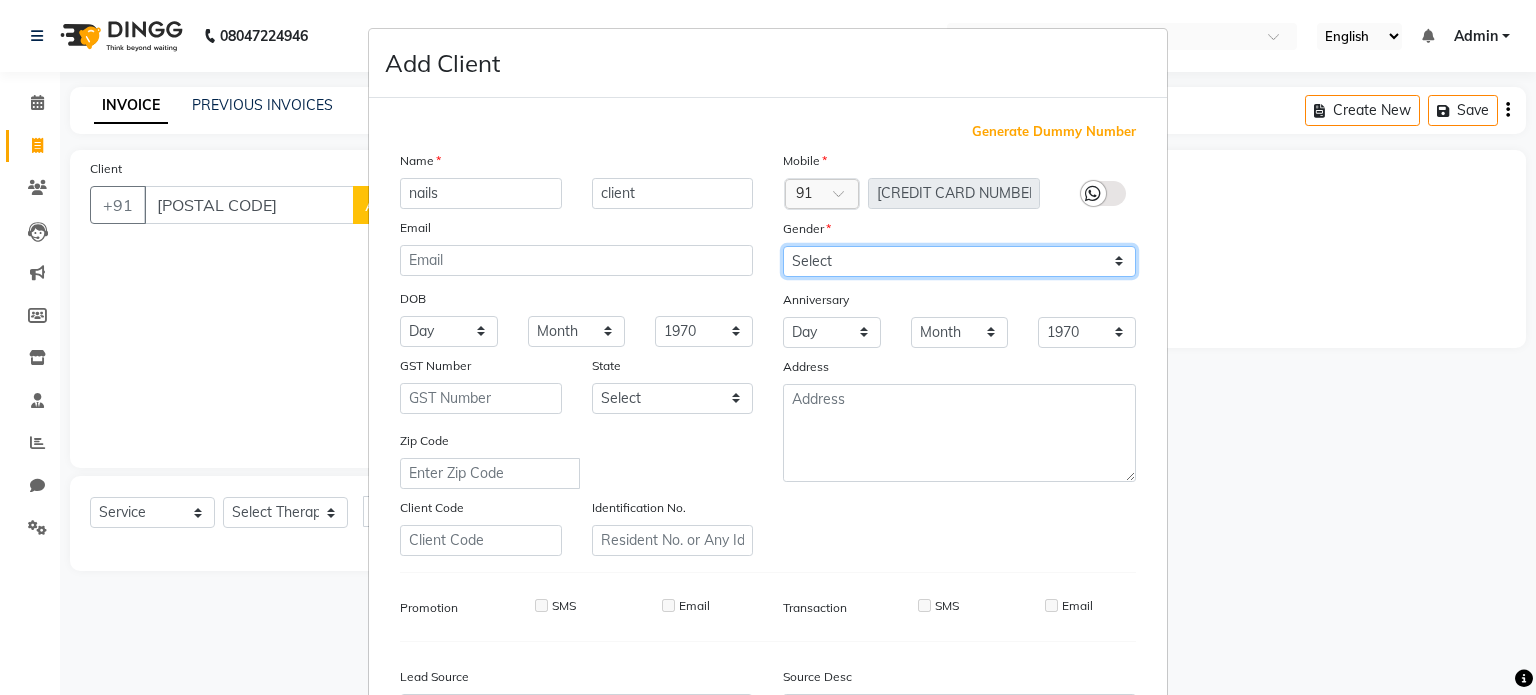 click on "Select Male Female Other Prefer Not To Say" at bounding box center [959, 261] 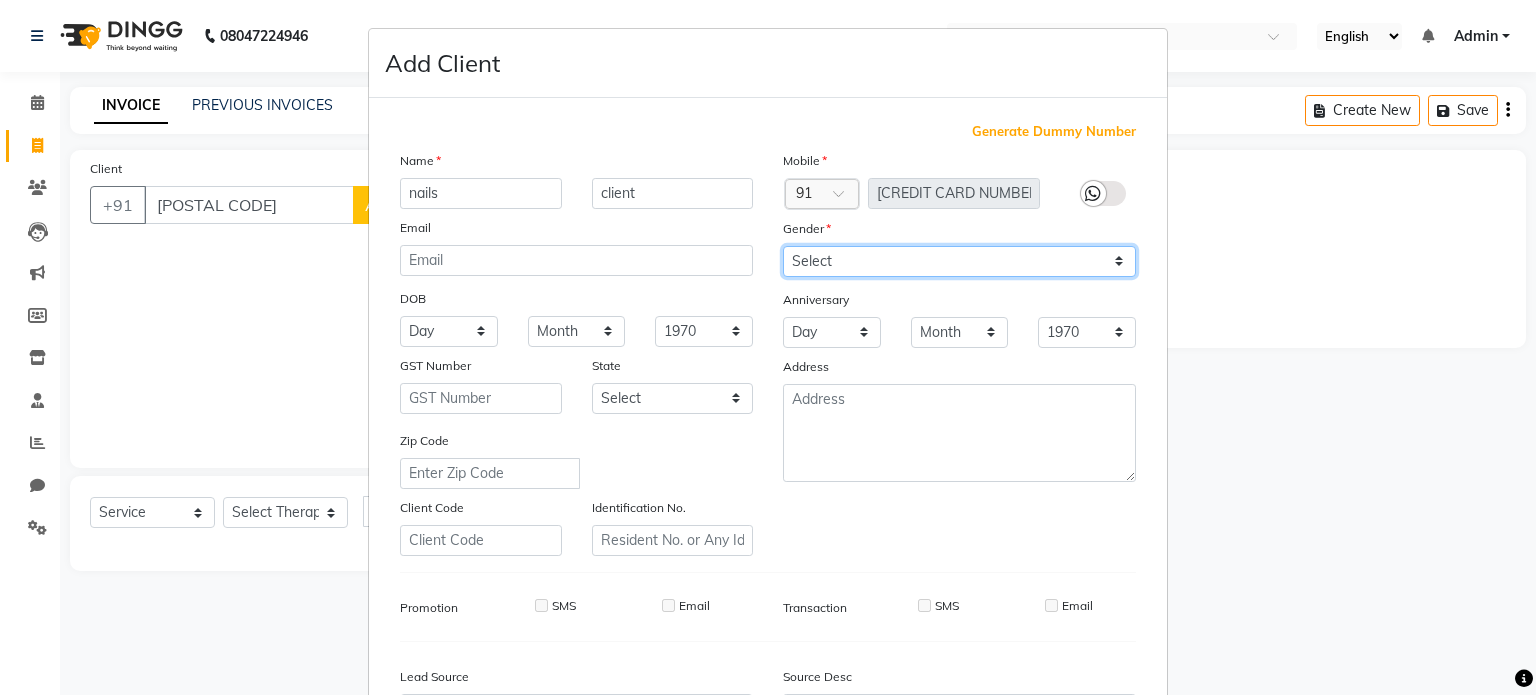 select on "female" 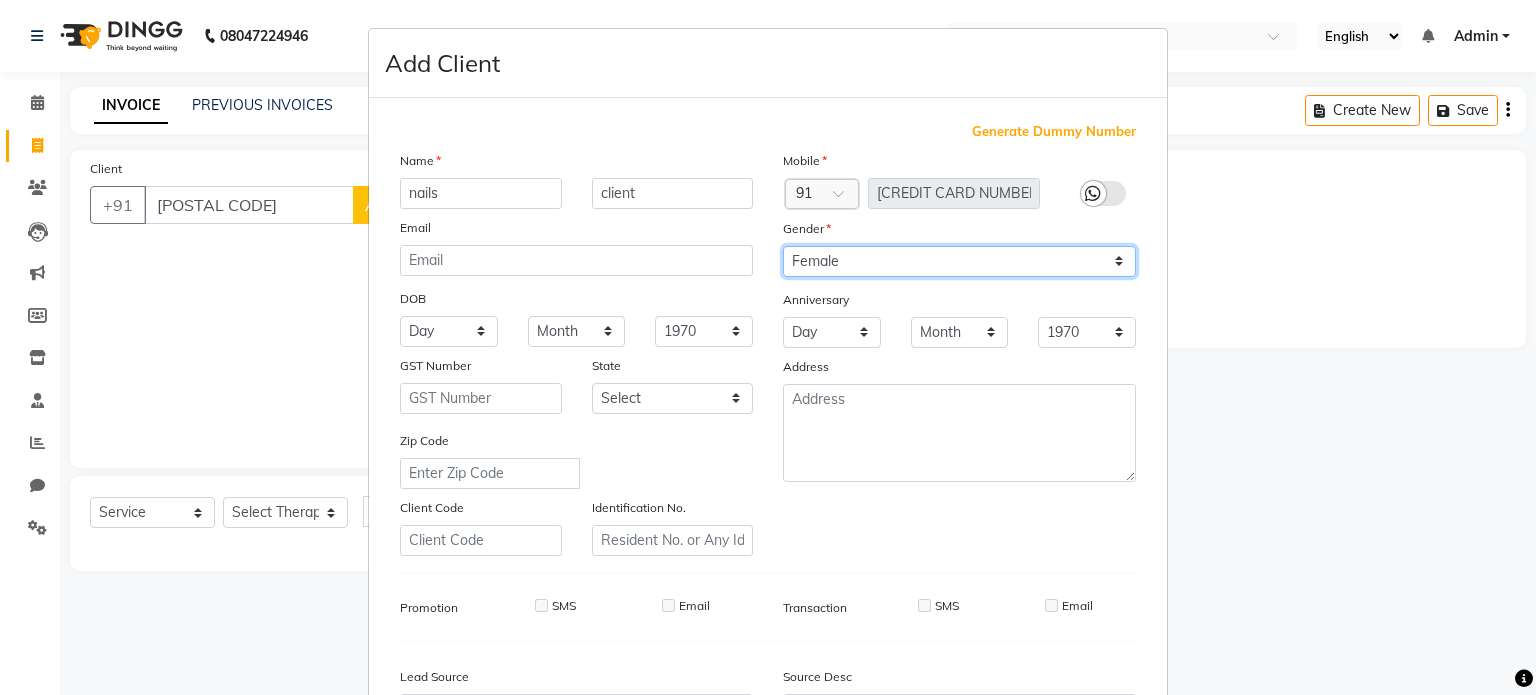 click on "Select Male Female Other Prefer Not To Say" at bounding box center (959, 261) 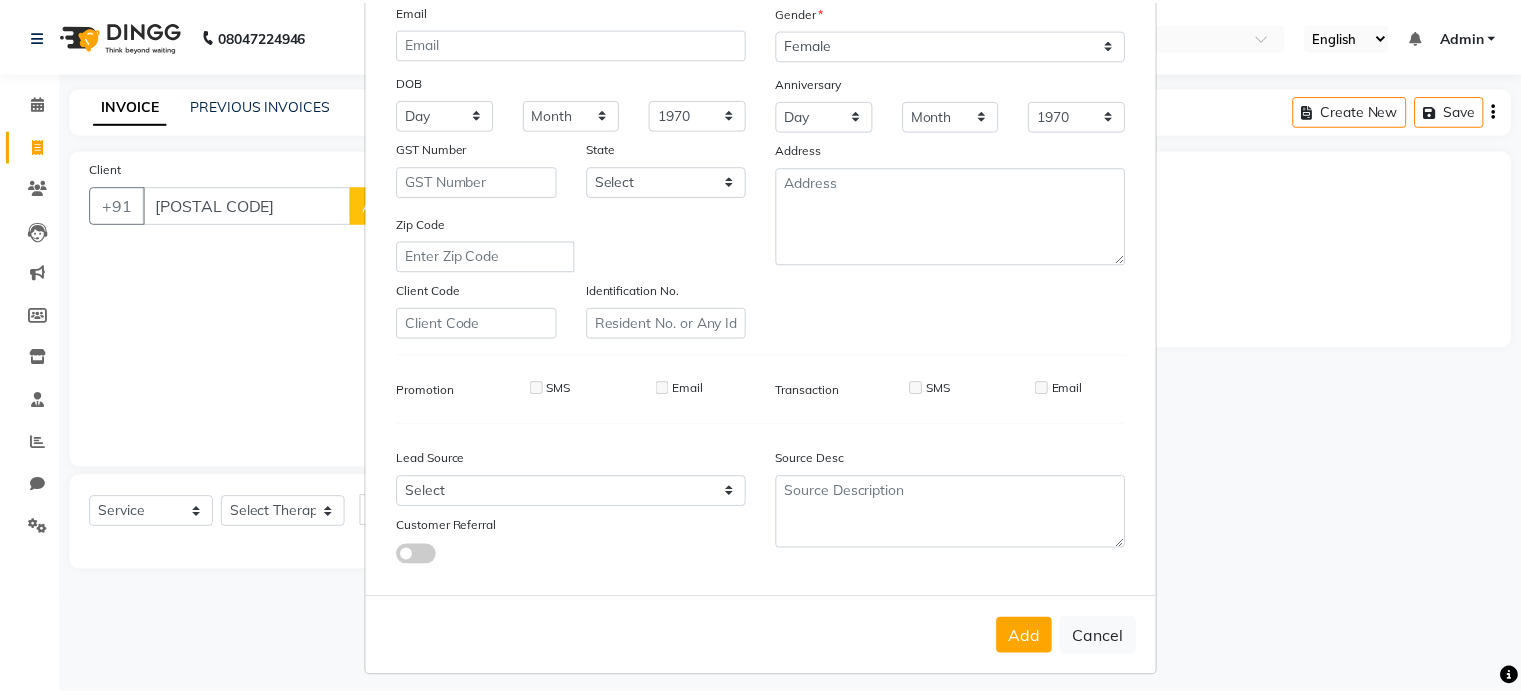 scroll, scrollTop: 237, scrollLeft: 0, axis: vertical 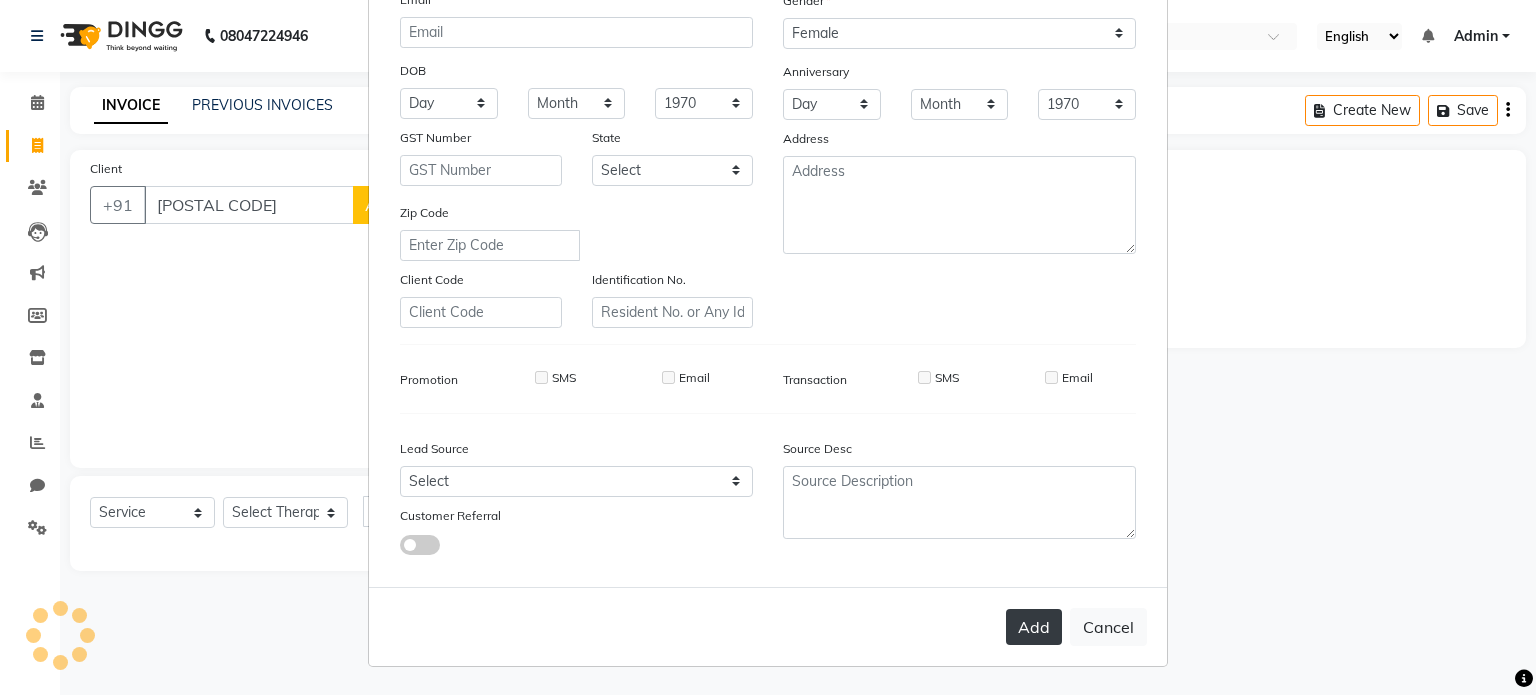 click on "Add" at bounding box center (1034, 627) 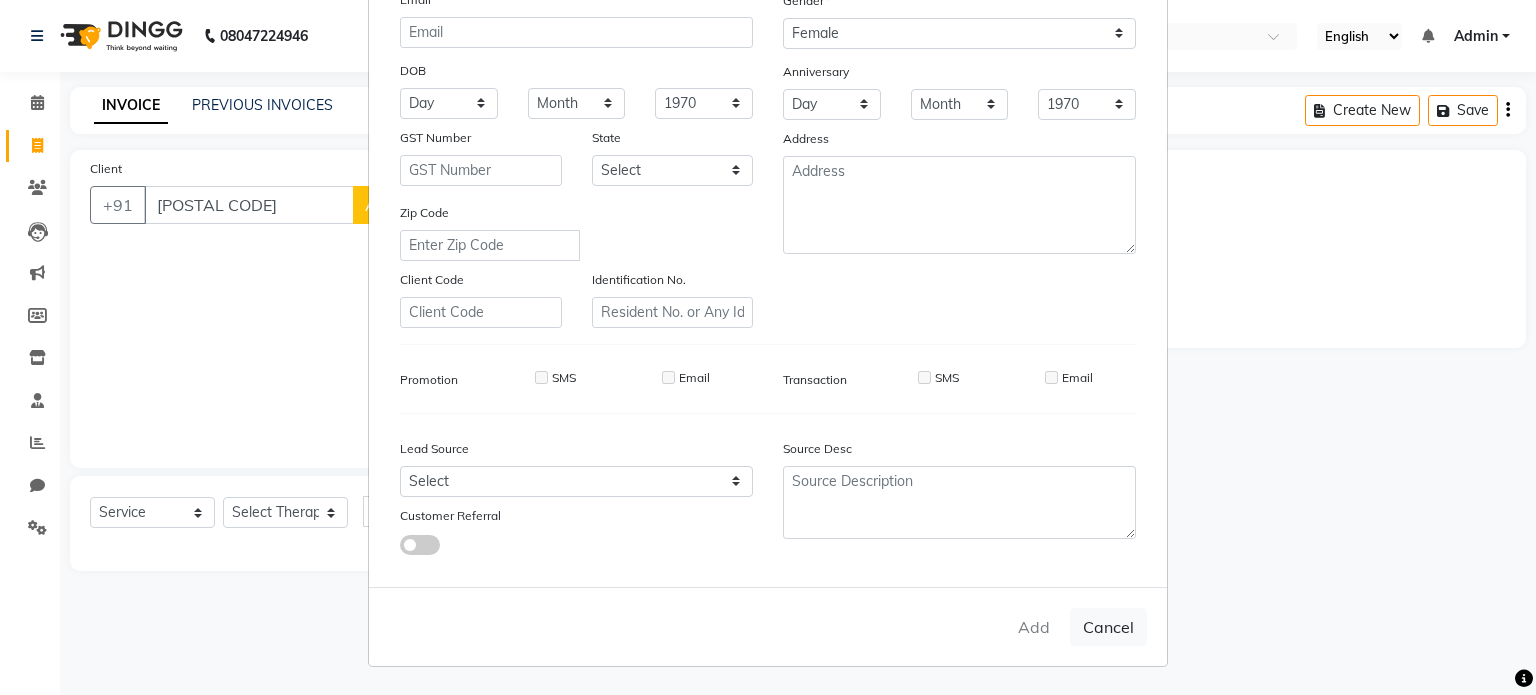 type on "[CREDIT CARD NUMBER]" 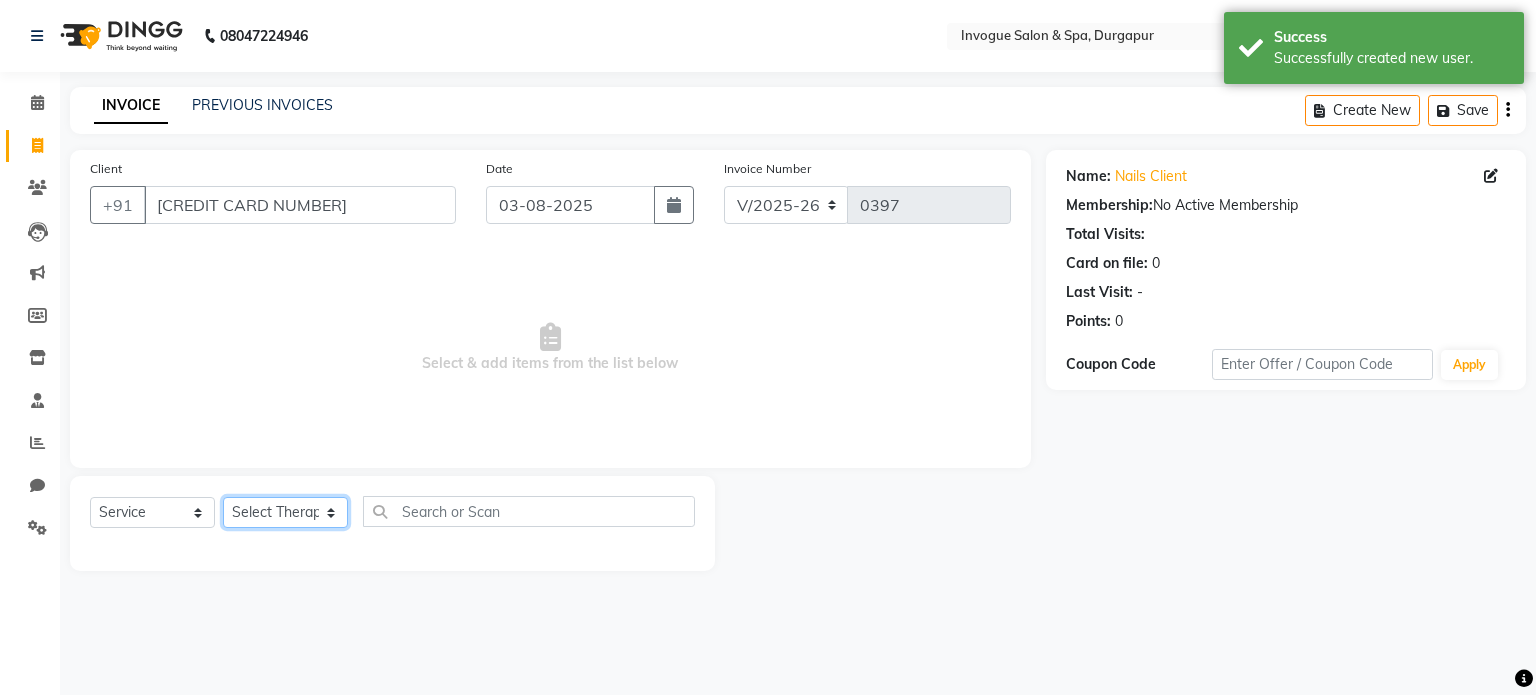 click on "Select Therapist [FIRST]  [FIRST]  [FIRST] [FIRST]   [FIRST] [FIRST]   [FIRST] ( Spa Therapist )  [FIRST]" 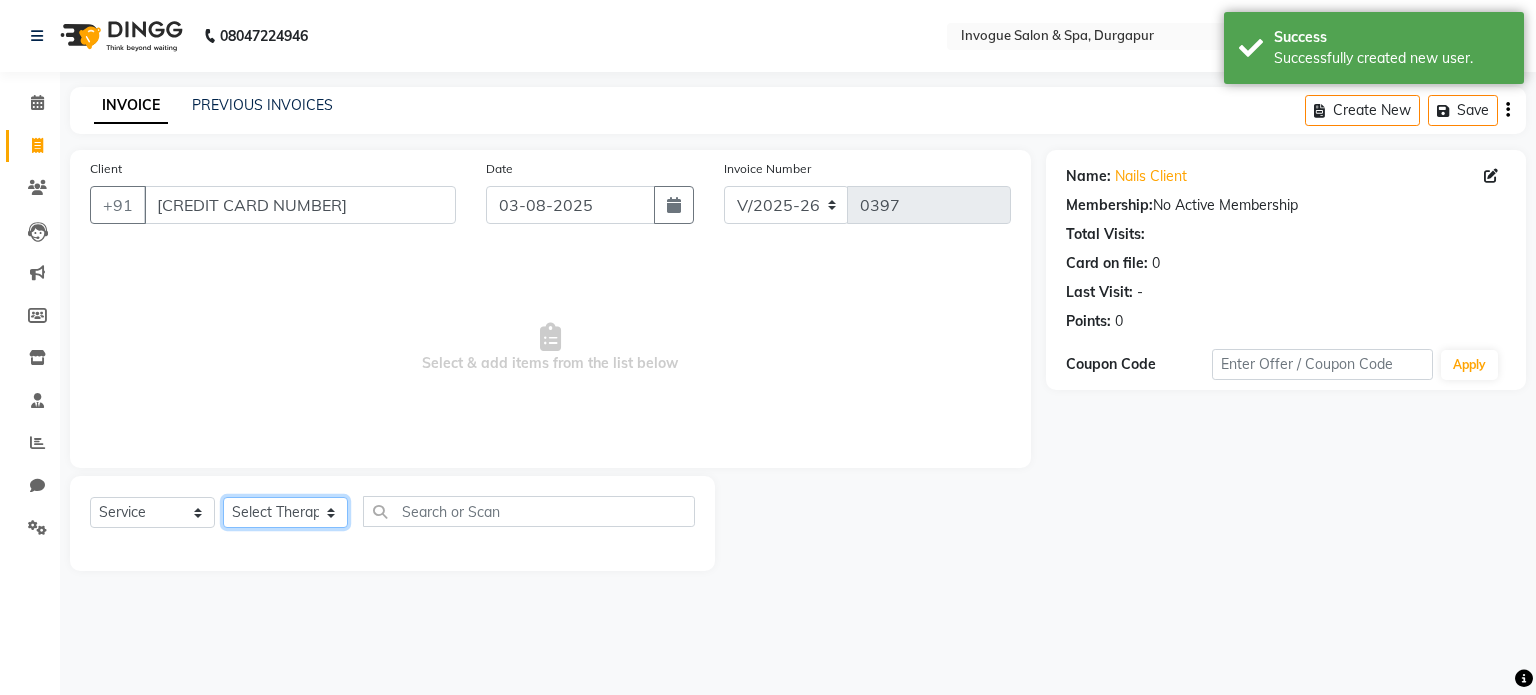 select on "75000" 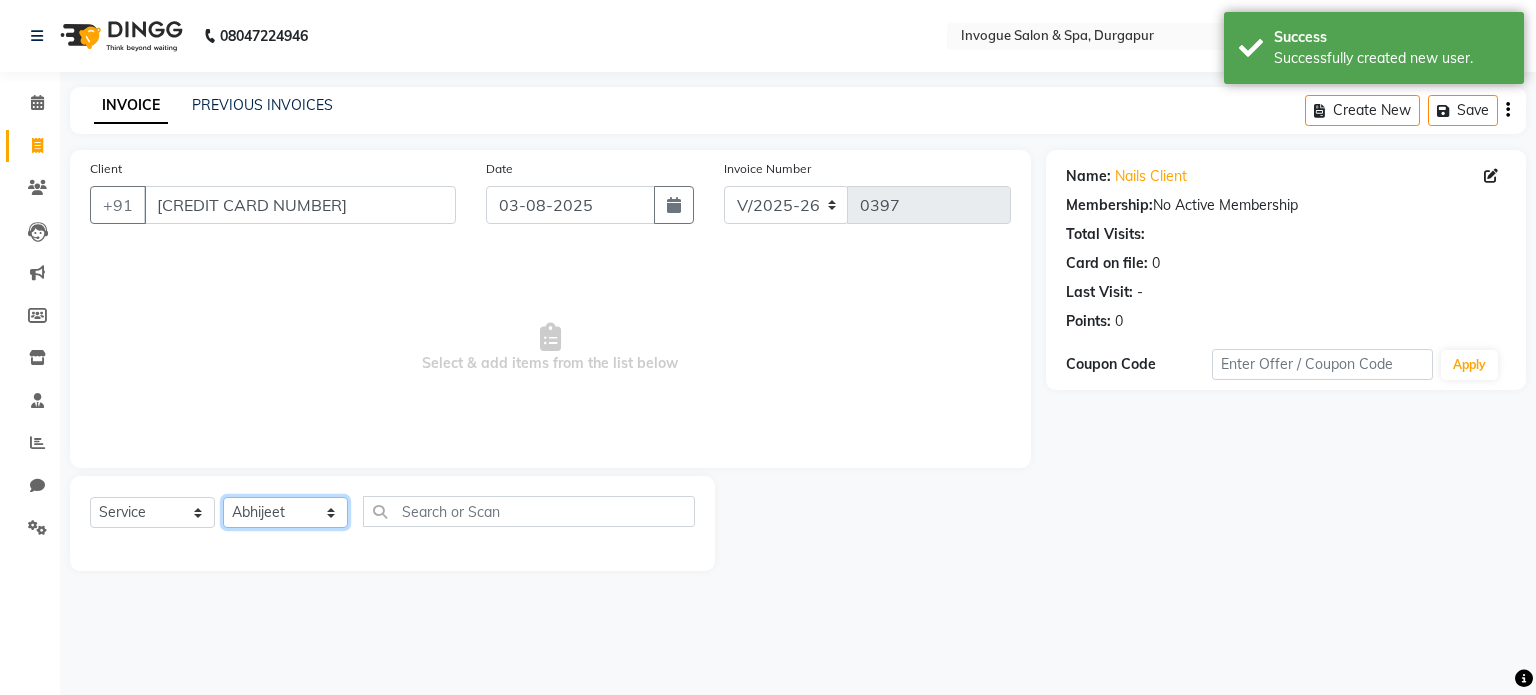 click on "Select Therapist [FIRST]  [FIRST]  [FIRST] [FIRST]   [FIRST] [FIRST]   [FIRST] ( Spa Therapist )  [FIRST]" 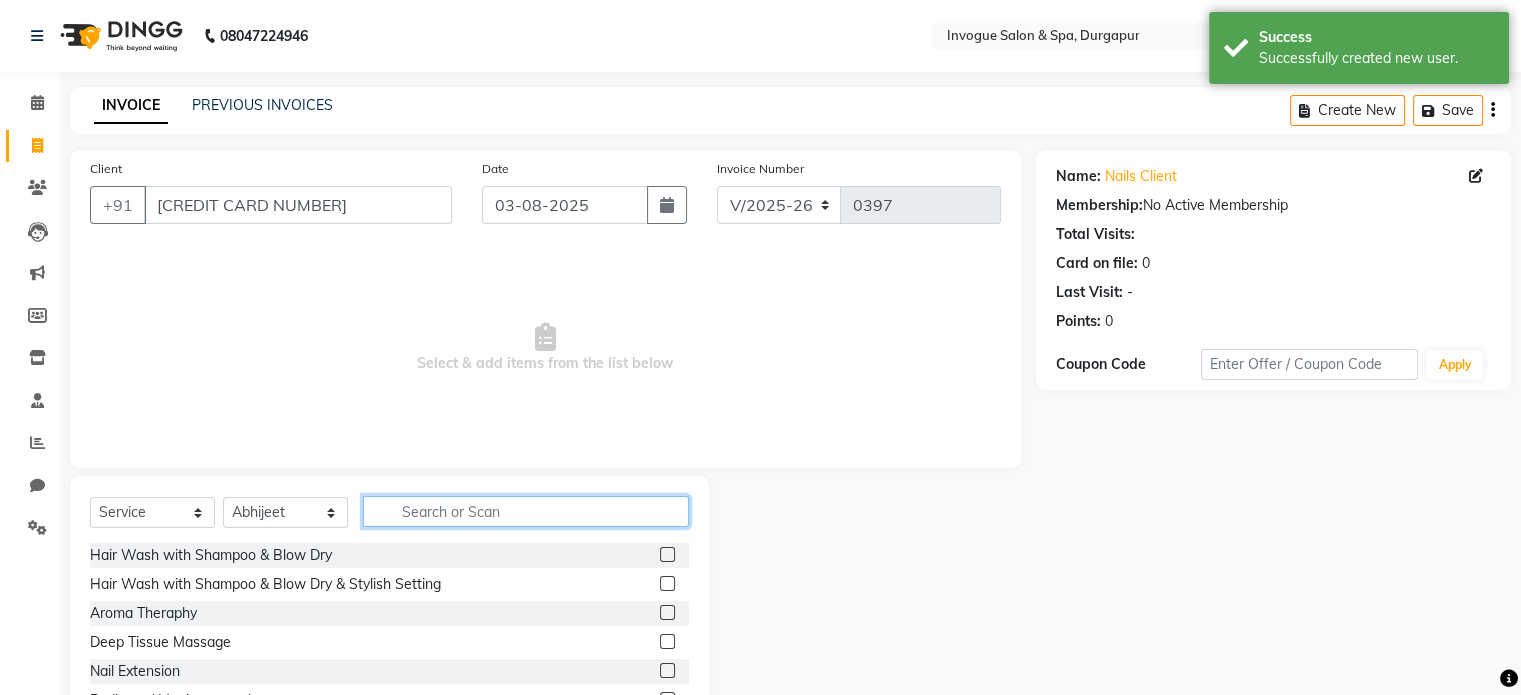 click 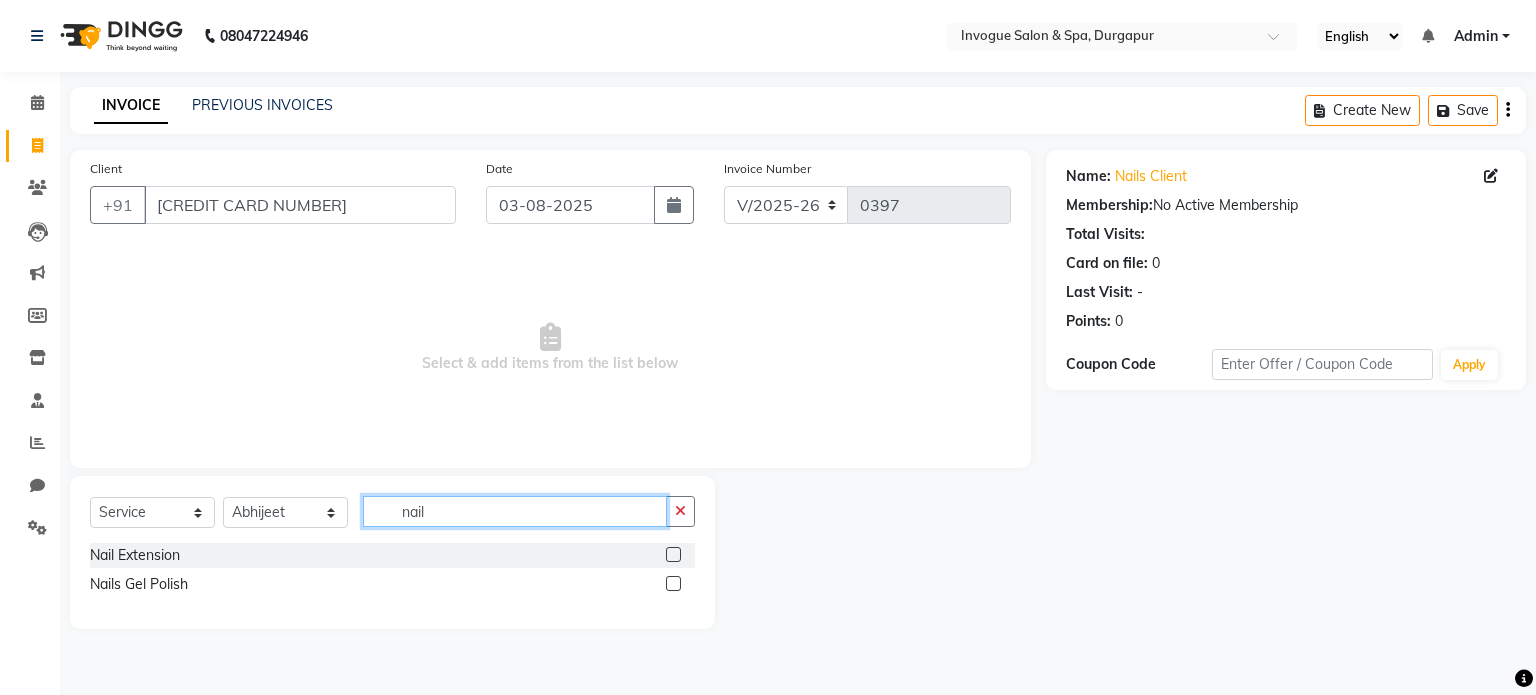 type on "nail" 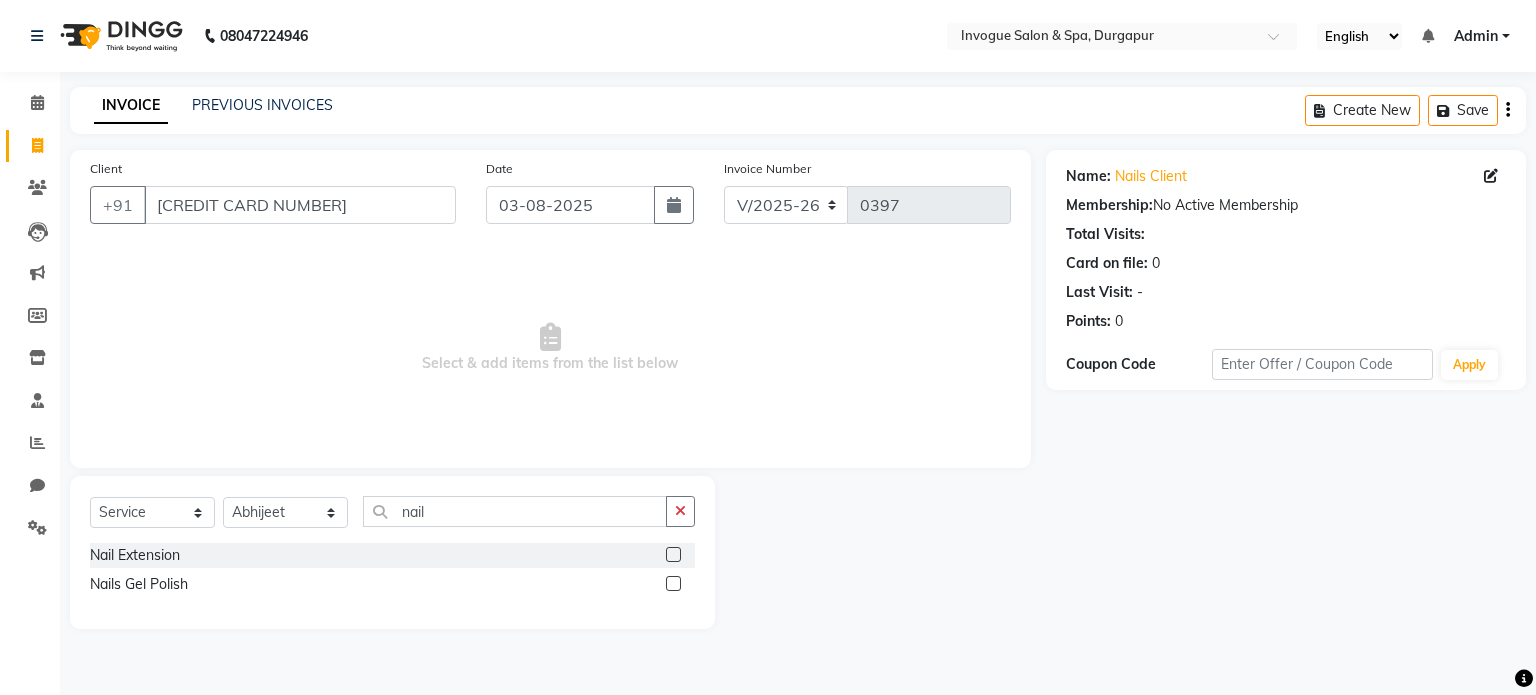 click 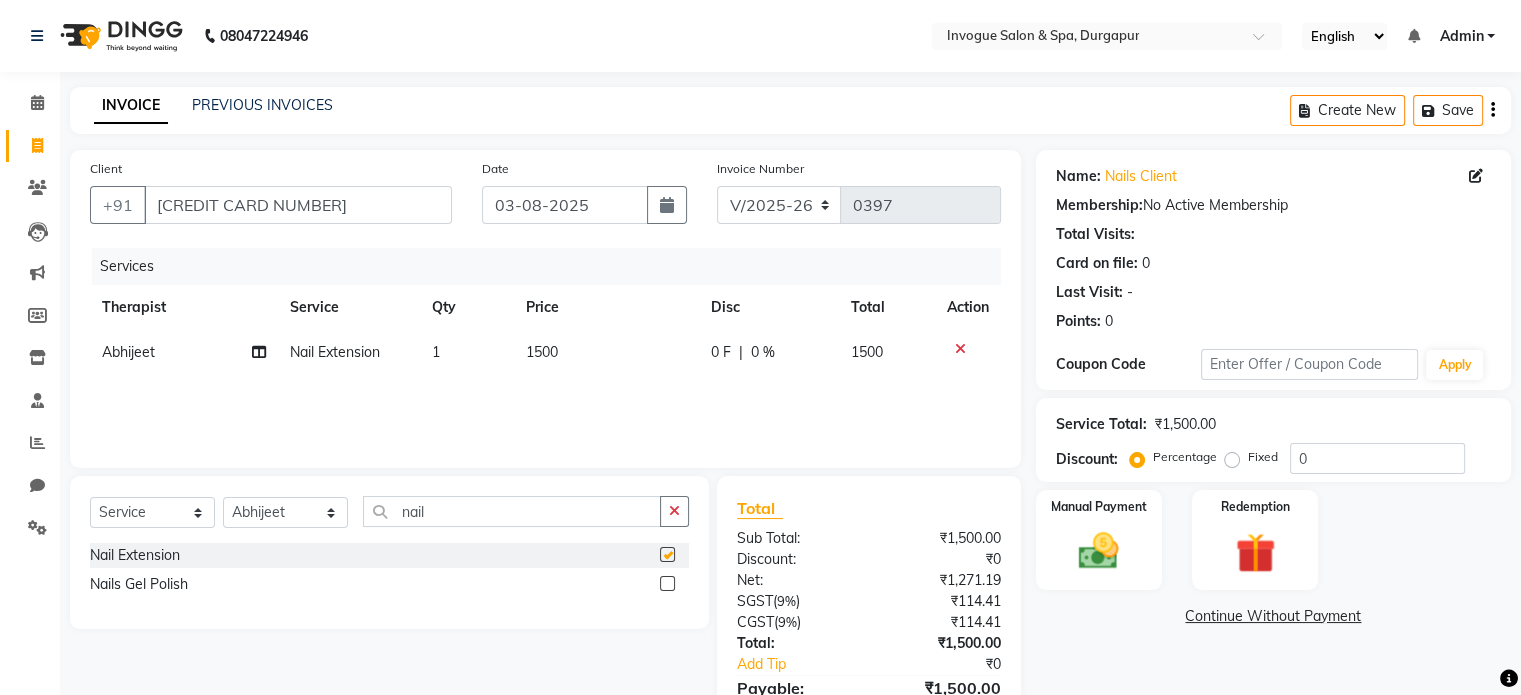checkbox on "false" 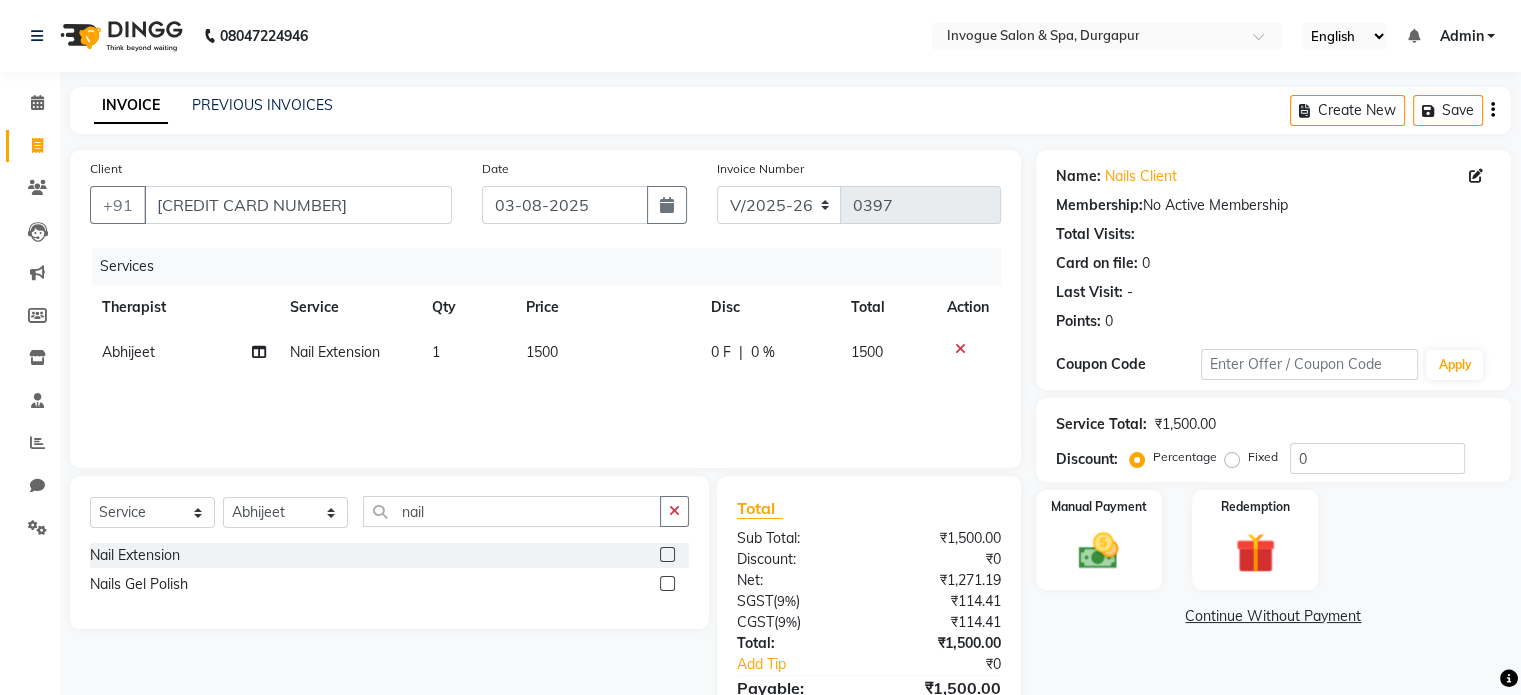 scroll, scrollTop: 105, scrollLeft: 0, axis: vertical 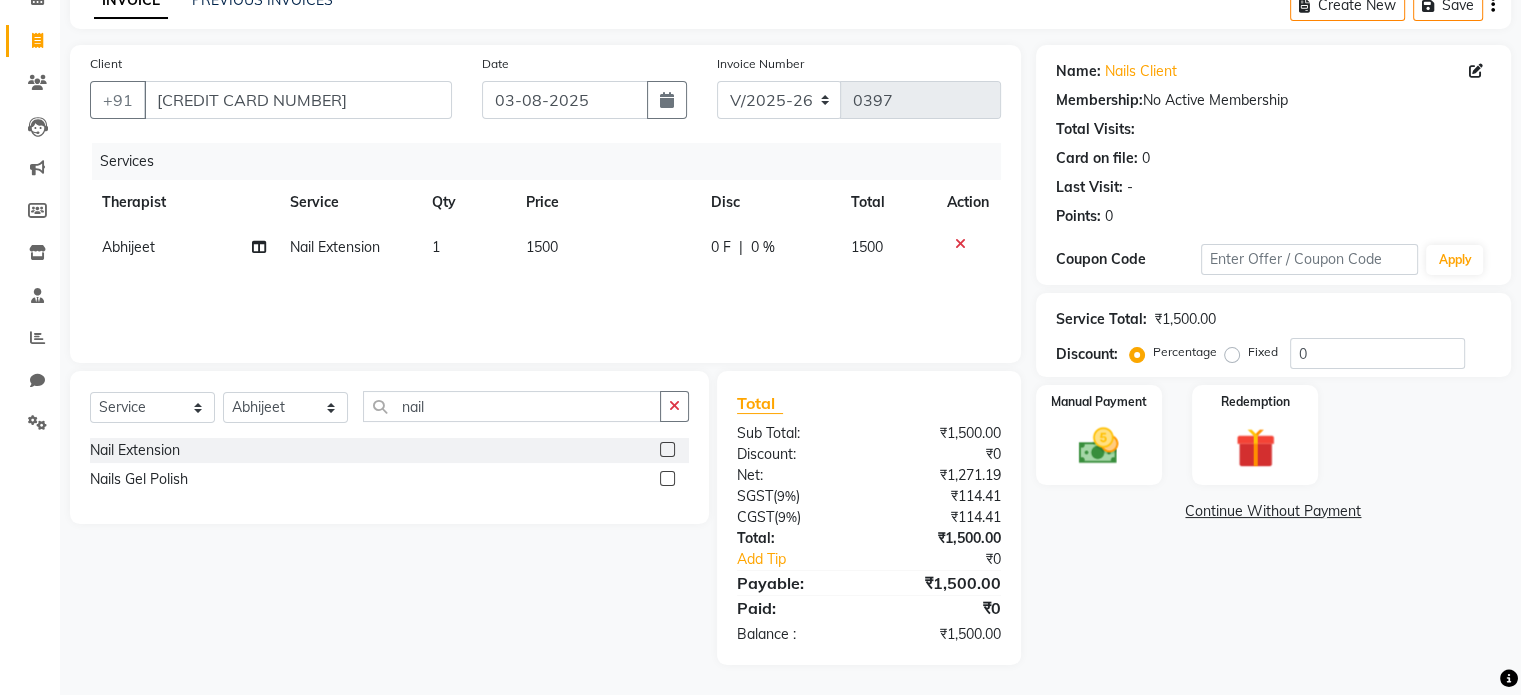 drag, startPoint x: 1232, startPoint y: 354, endPoint x: 1256, endPoint y: 351, distance: 24.186773 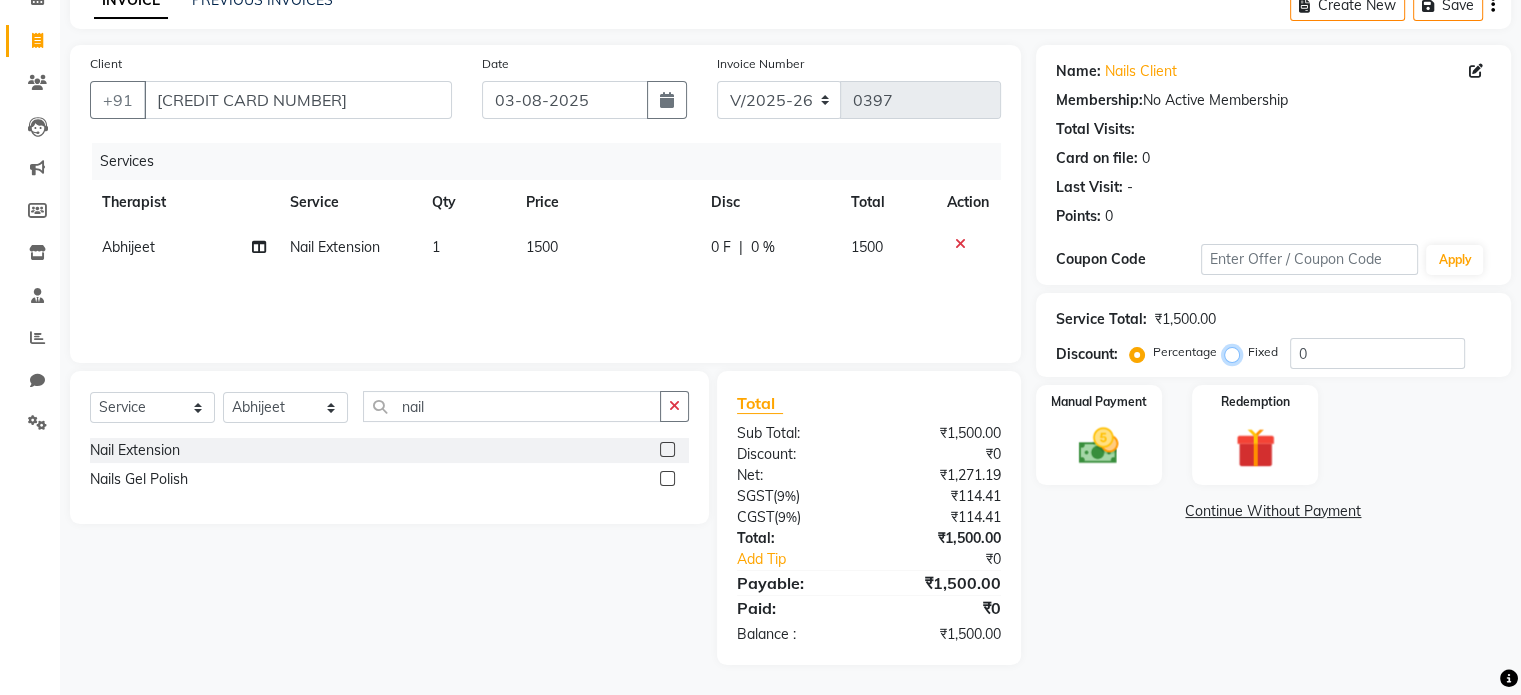 click on "Fixed" at bounding box center (1236, 352) 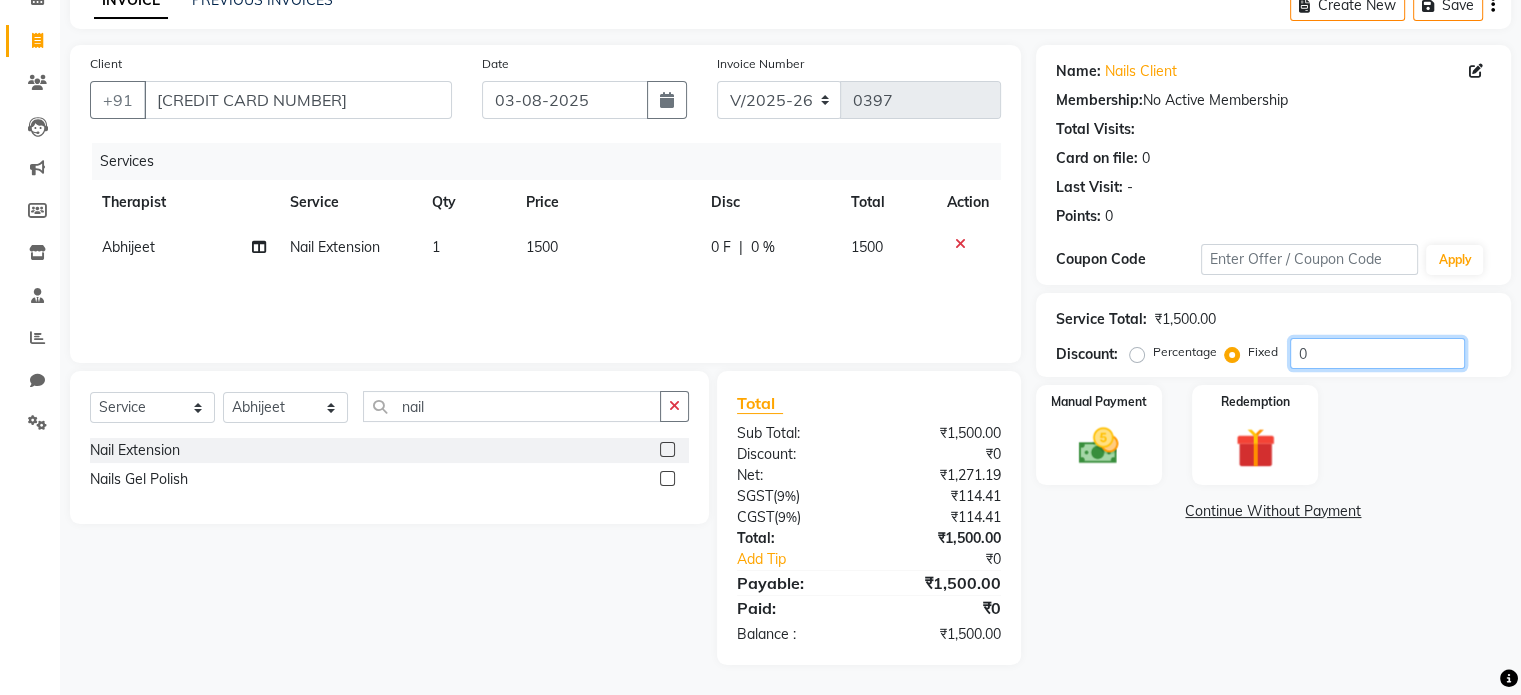 click on "0" 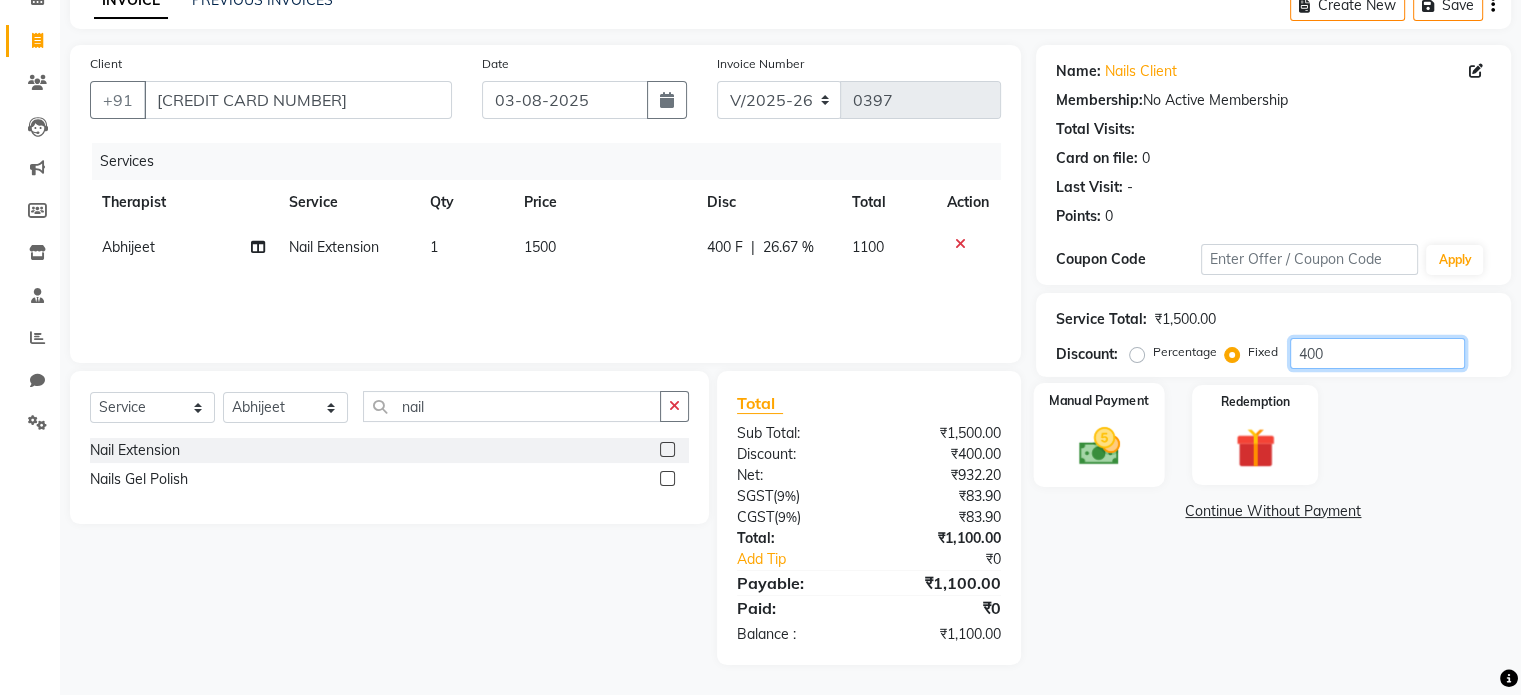 type on "400" 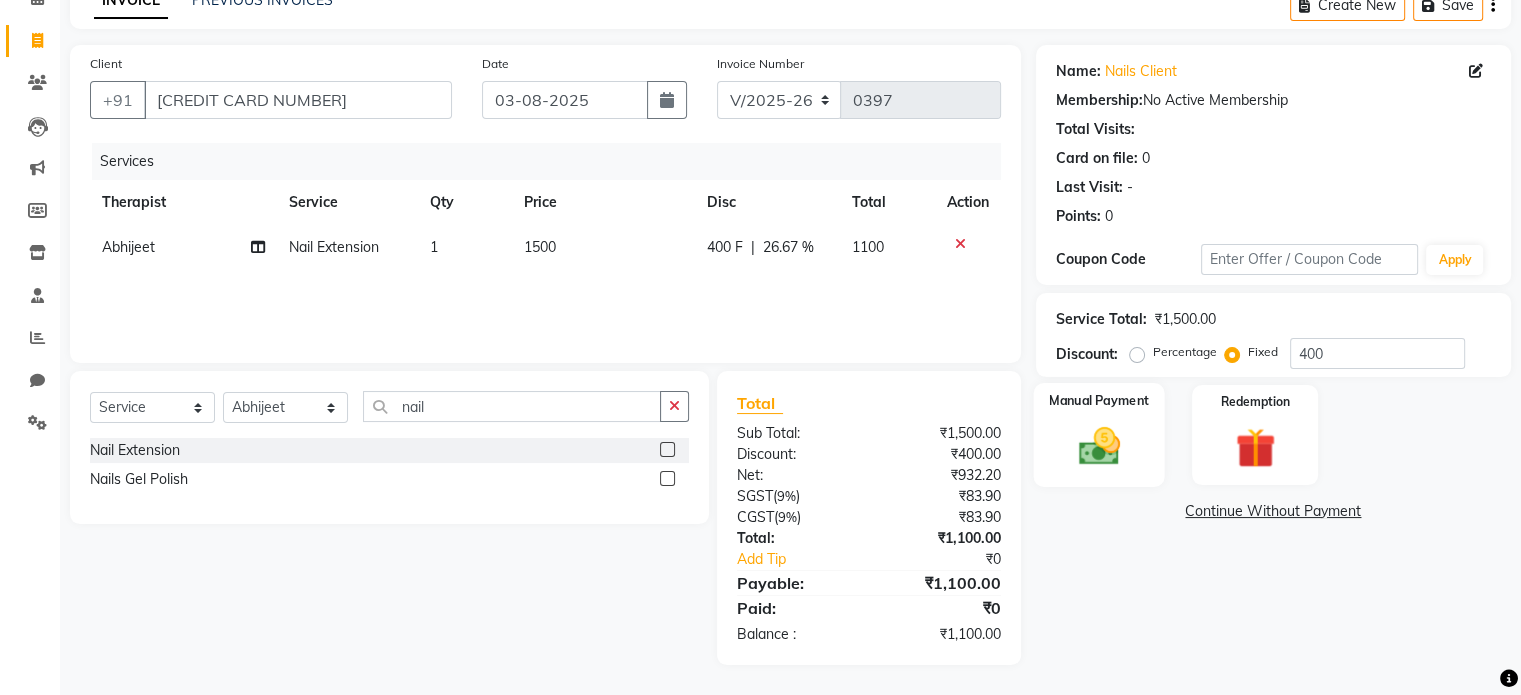 click 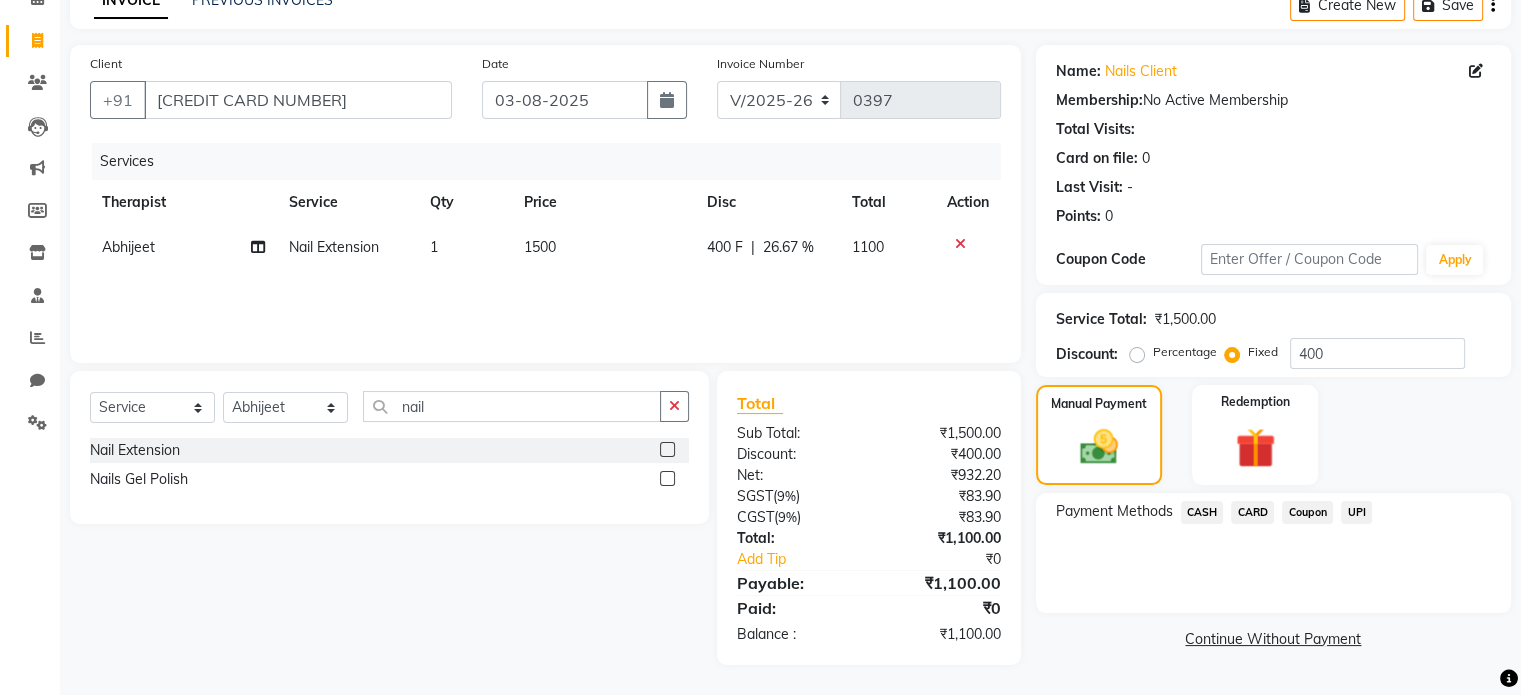 click on "UPI" 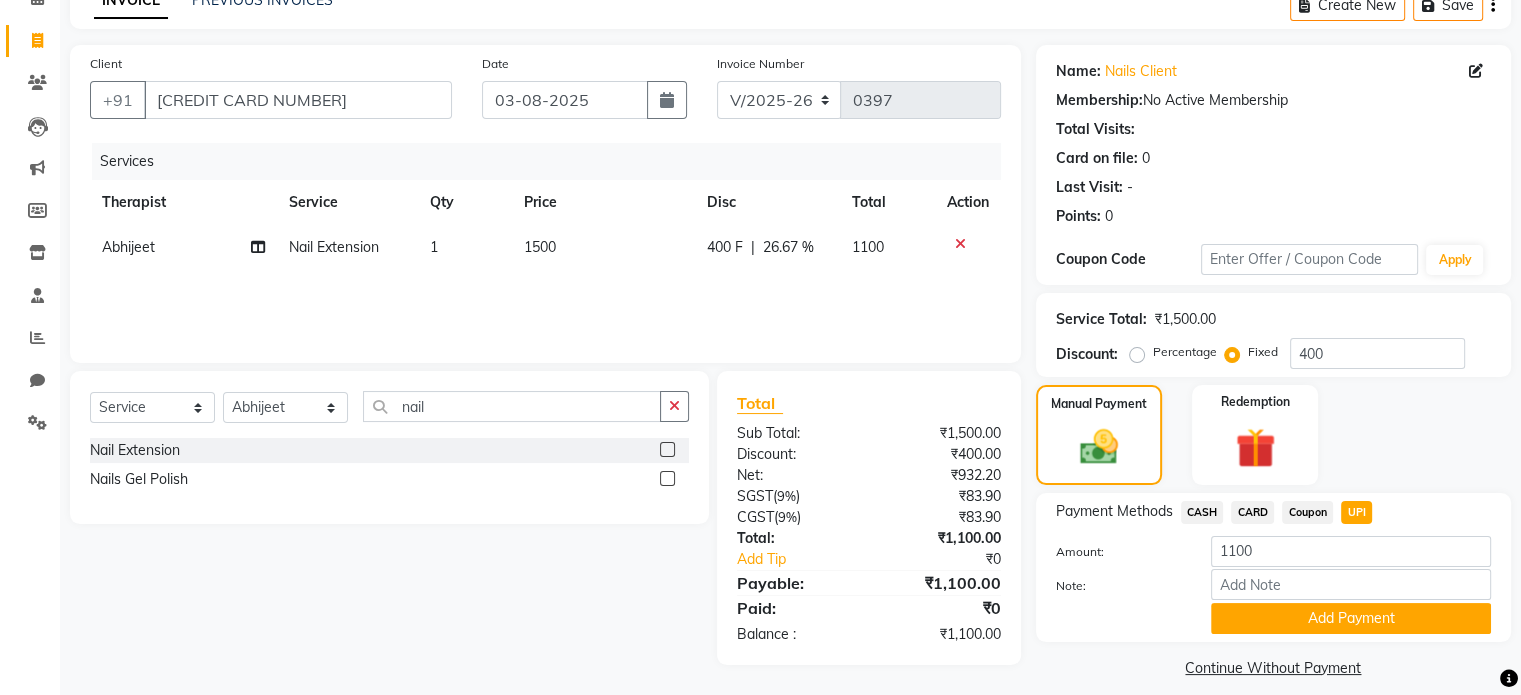 scroll, scrollTop: 124, scrollLeft: 0, axis: vertical 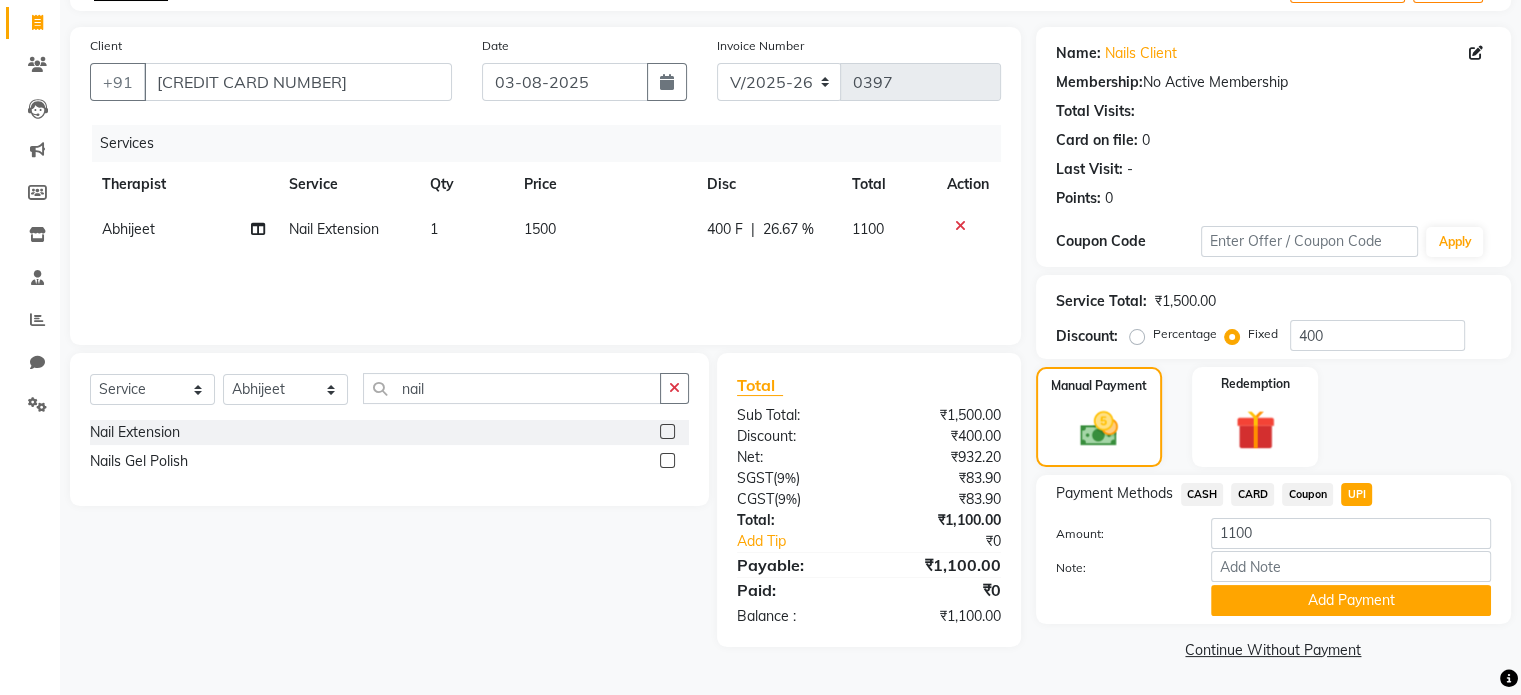 drag, startPoint x: 1376, startPoint y: 595, endPoint x: 1535, endPoint y: 511, distance: 179.82492 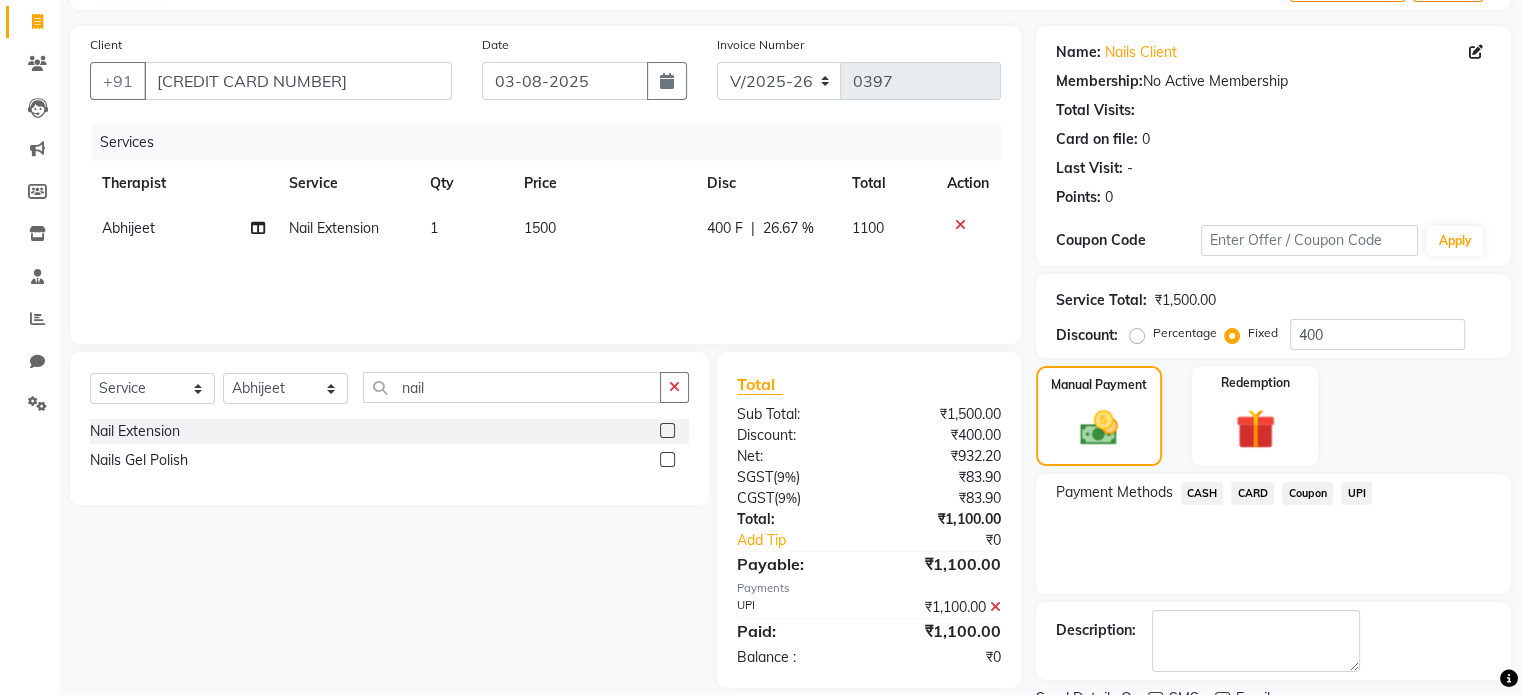 scroll, scrollTop: 205, scrollLeft: 0, axis: vertical 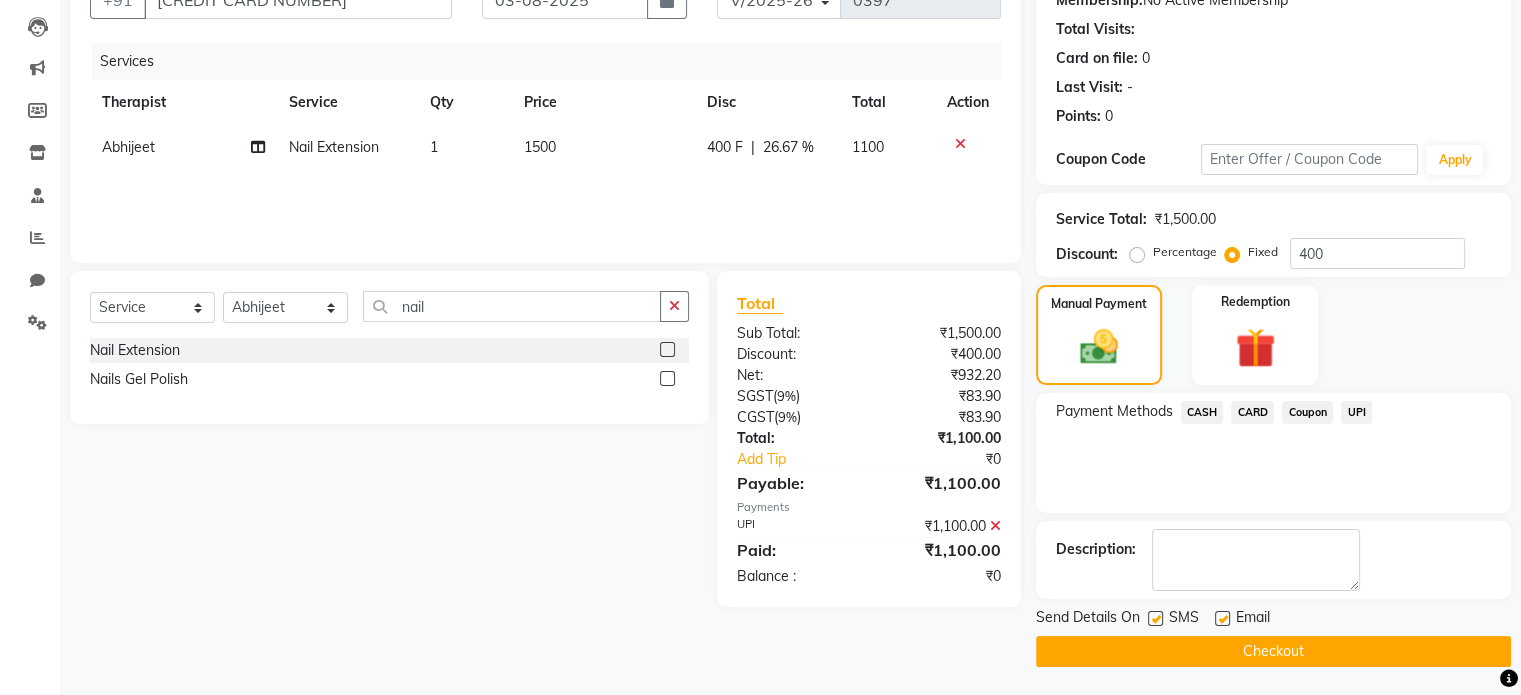 click on "Checkout" 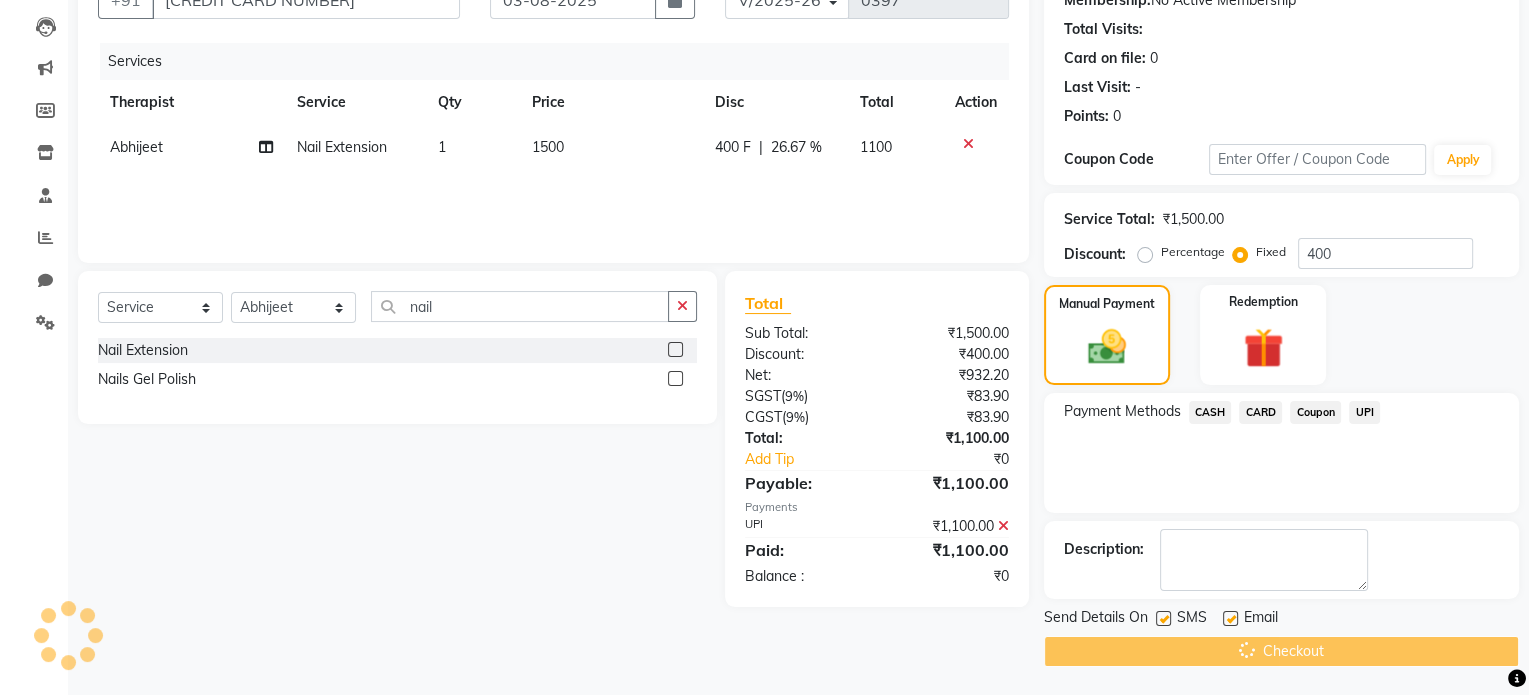 scroll, scrollTop: 0, scrollLeft: 0, axis: both 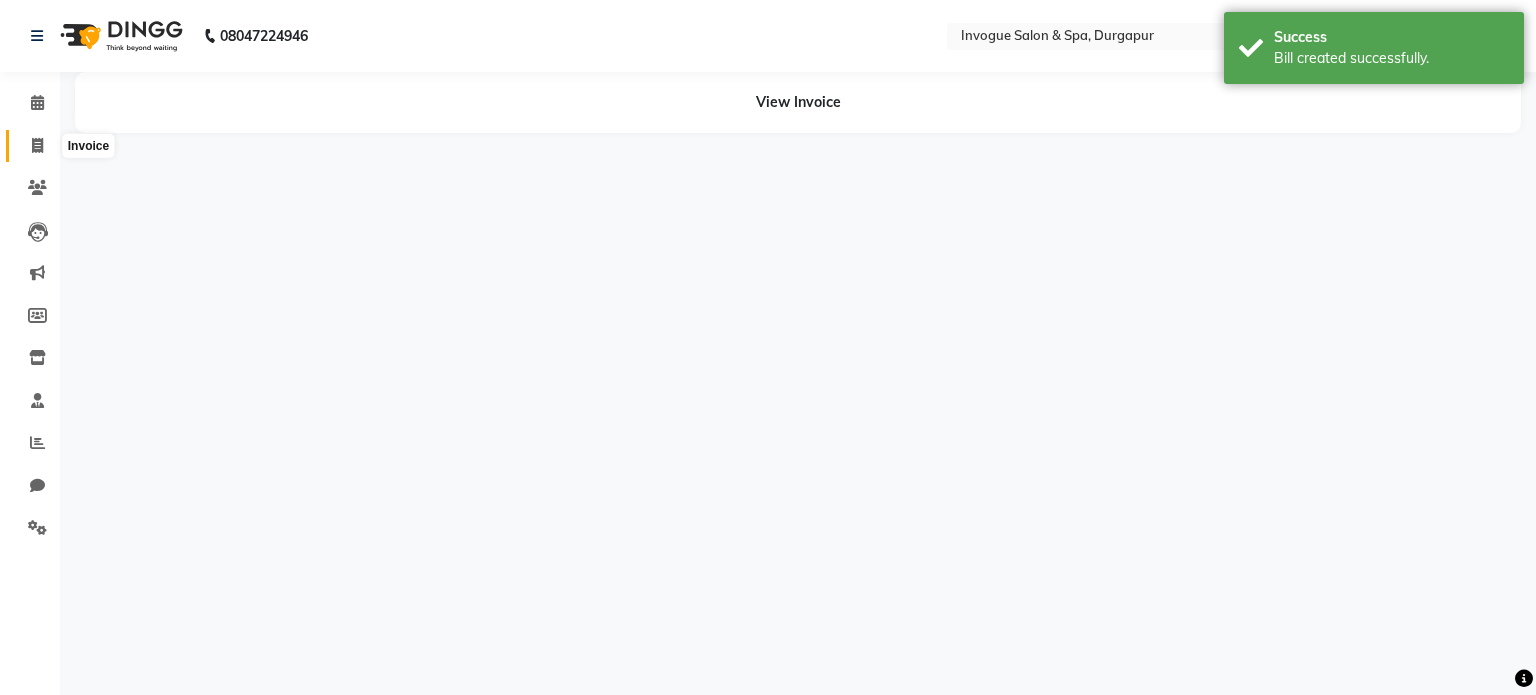 click 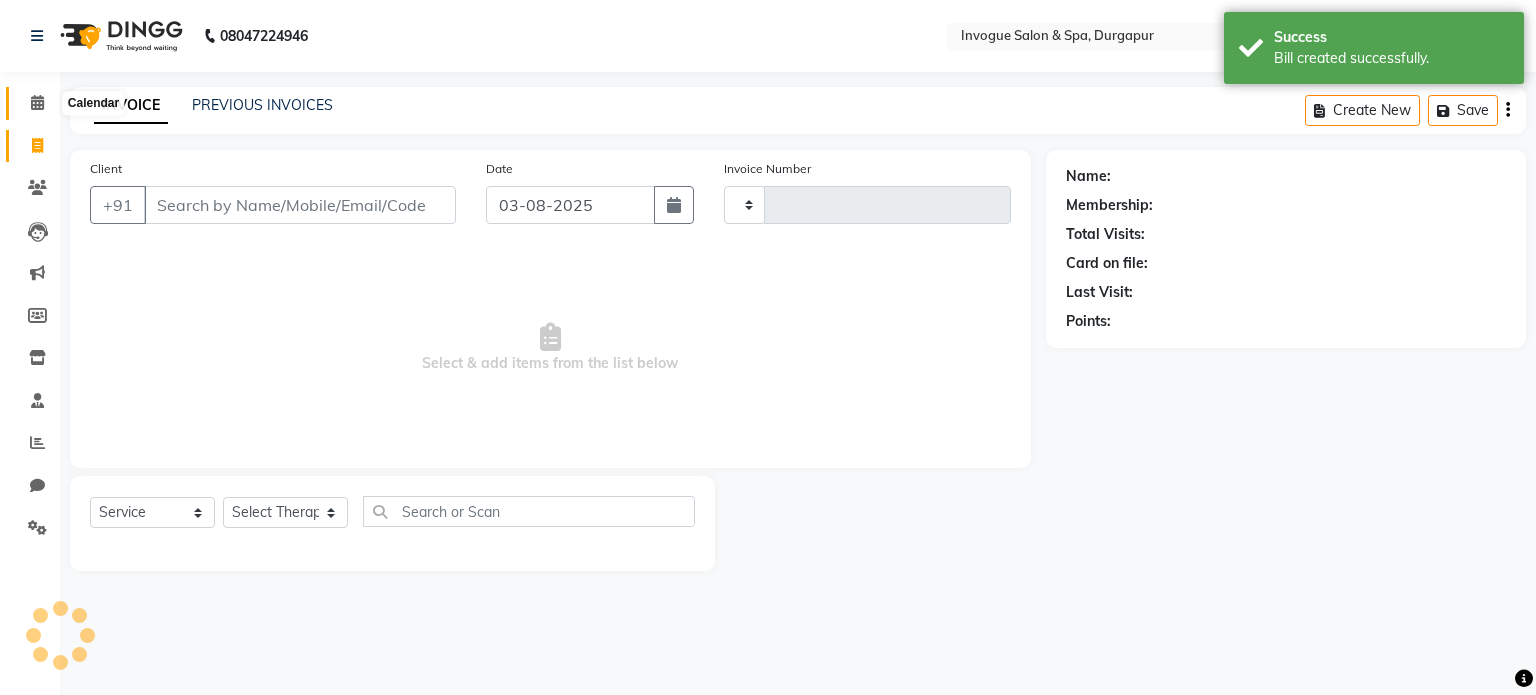 type on "0398" 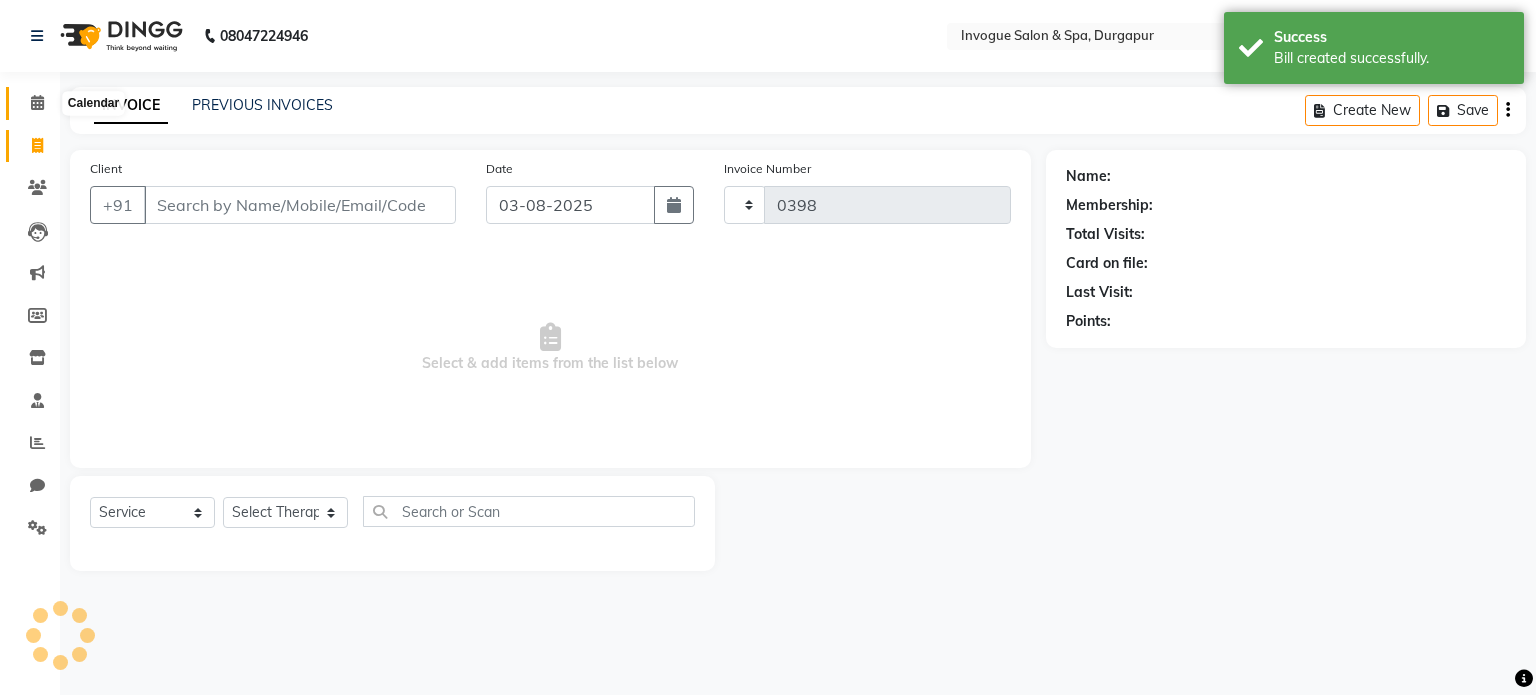 select on "8086" 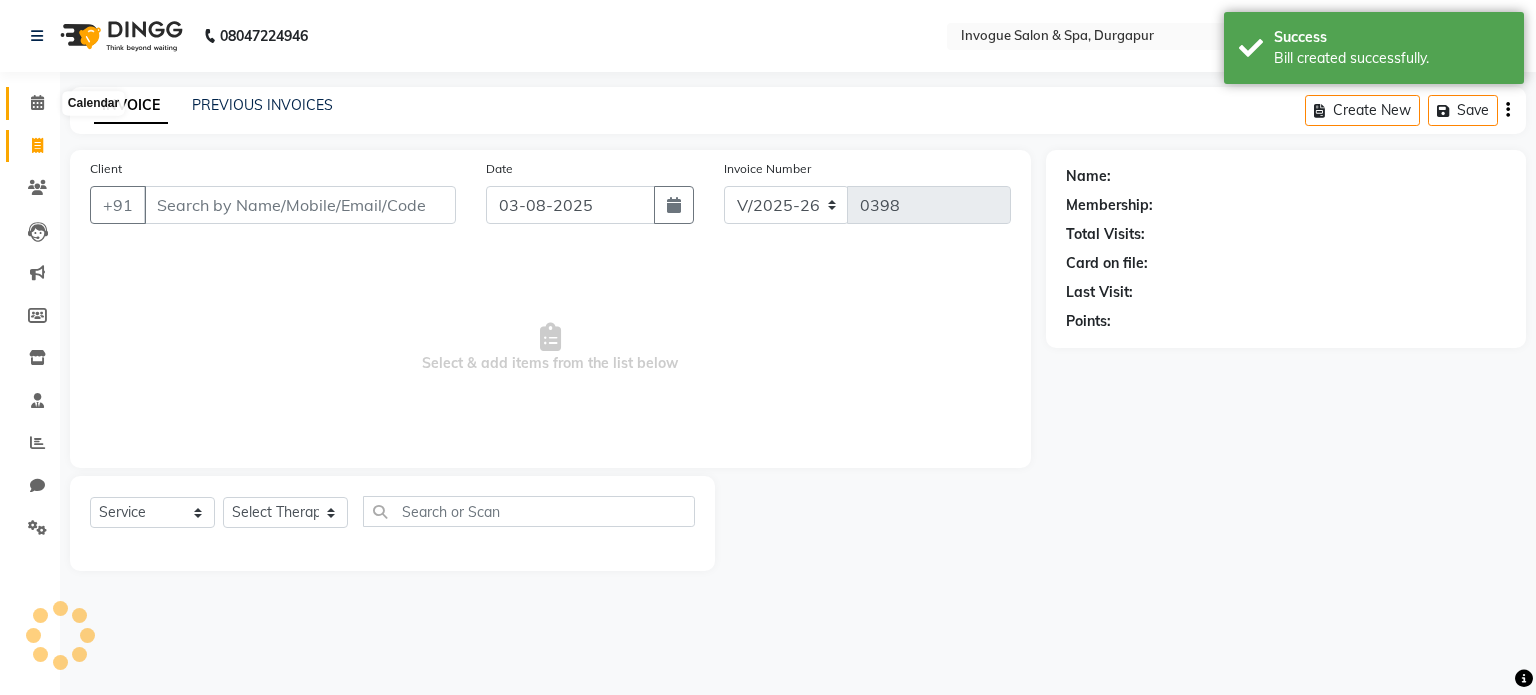 click 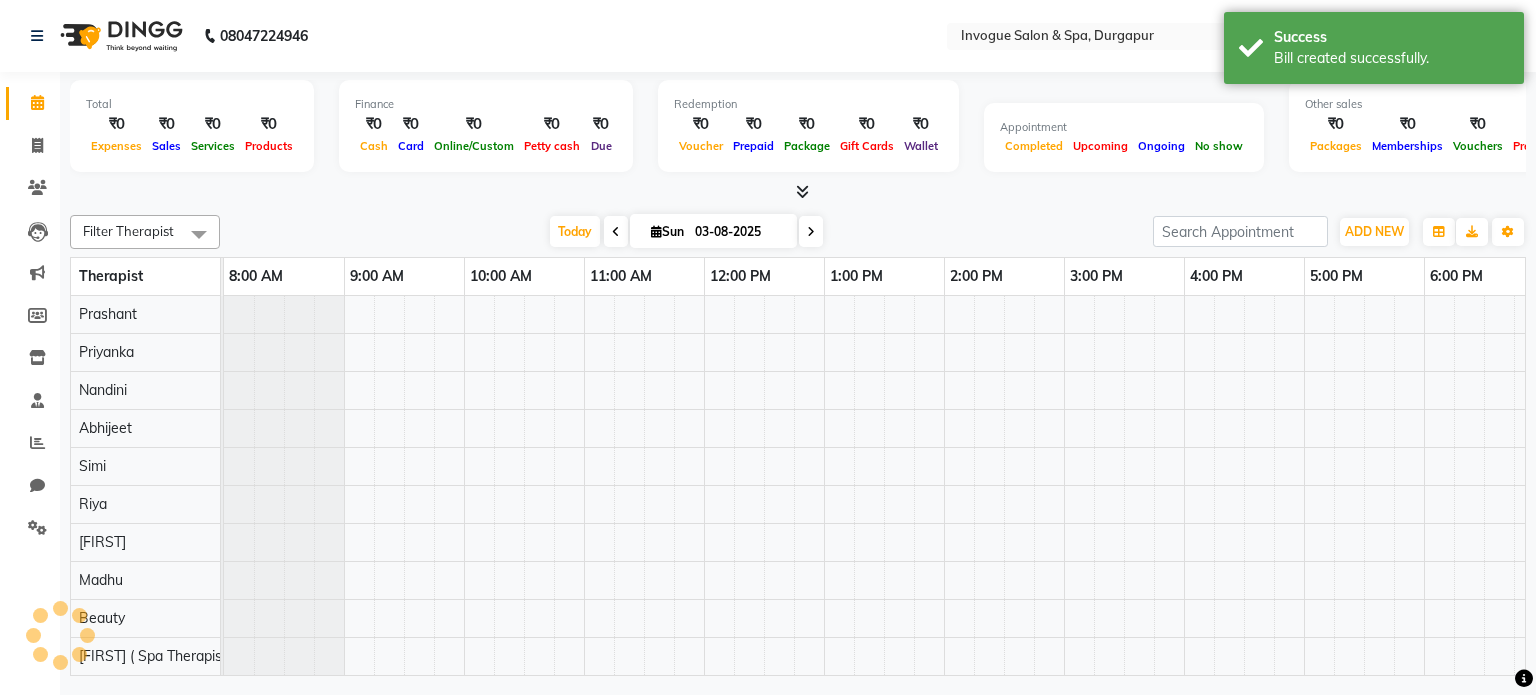 scroll, scrollTop: 0, scrollLeft: 0, axis: both 